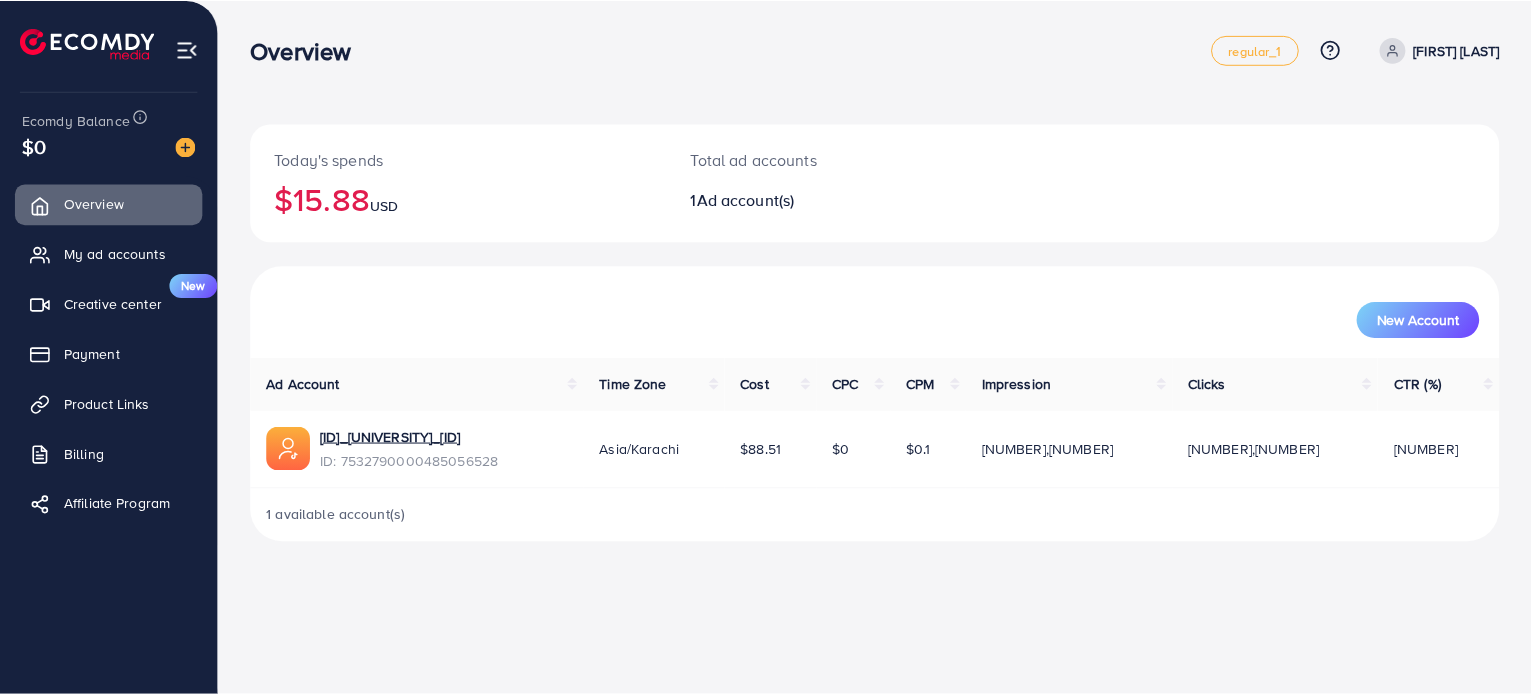 scroll, scrollTop: 0, scrollLeft: 0, axis: both 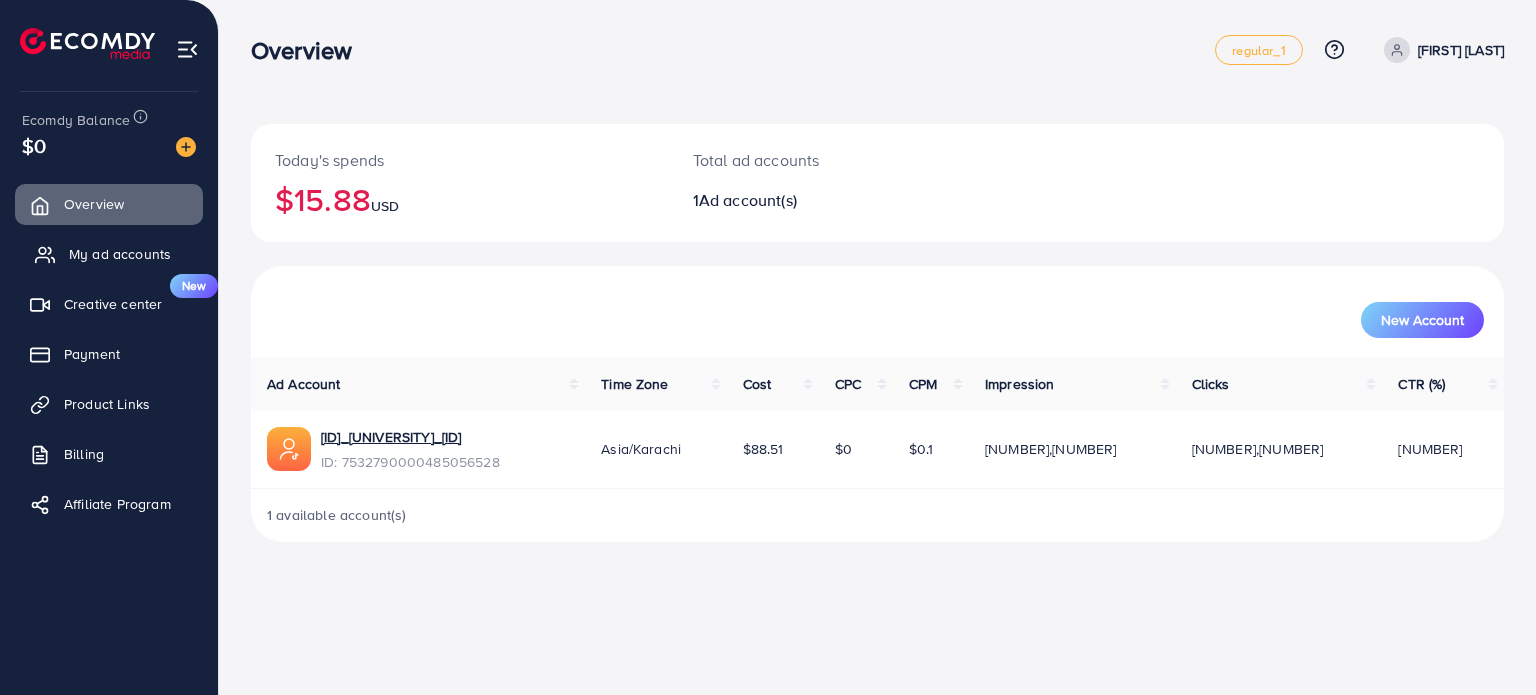 click on "My ad accounts" at bounding box center (109, 254) 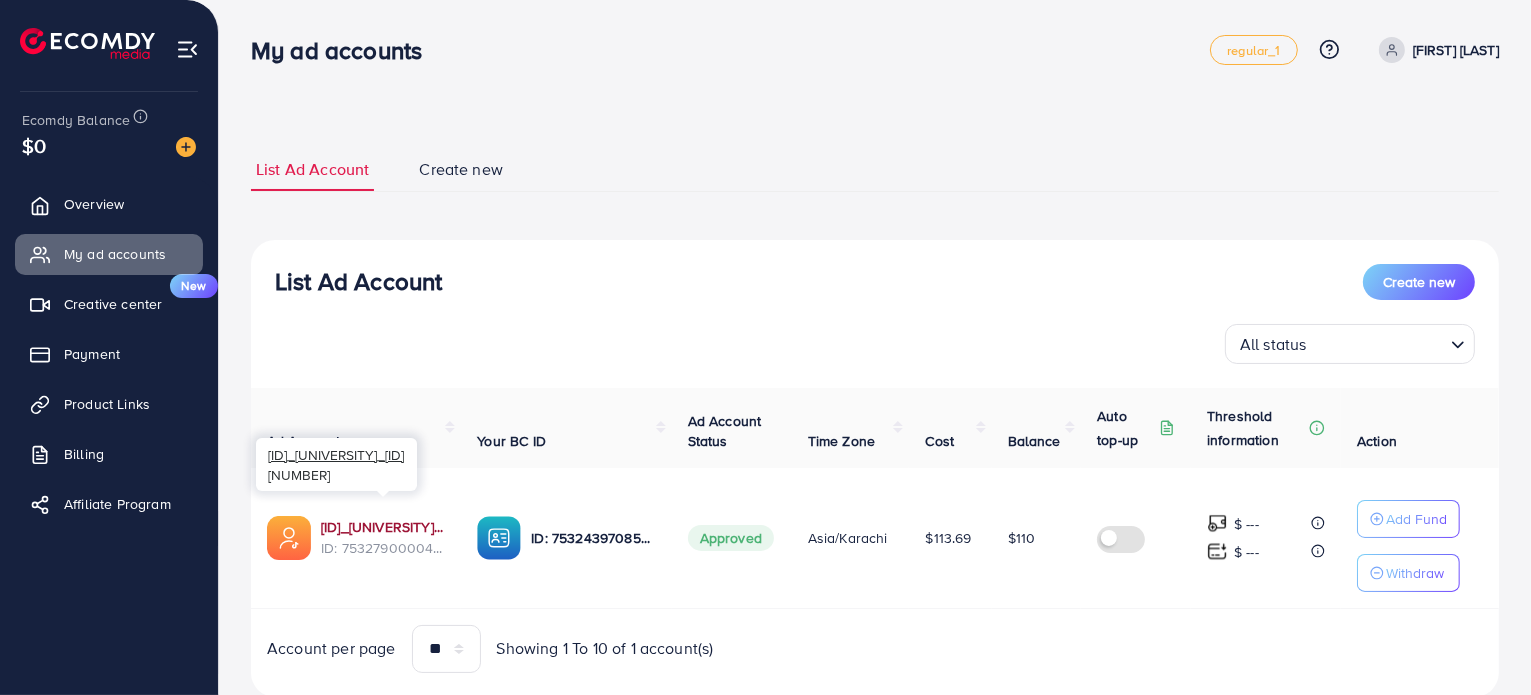 click on "[ID]_[UNIVERSITY]_[ID]" at bounding box center (383, 527) 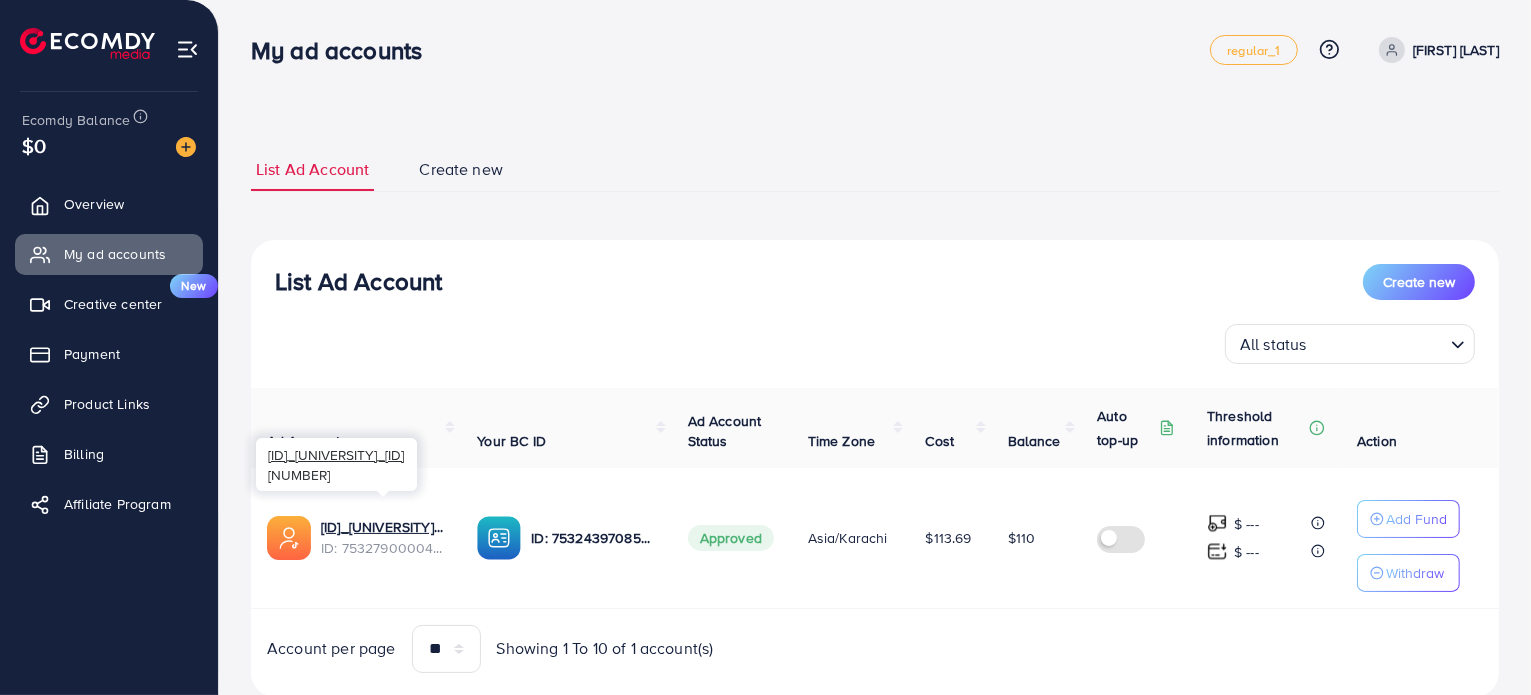 click on "ID: 7532790000485056528" at bounding box center (383, 548) 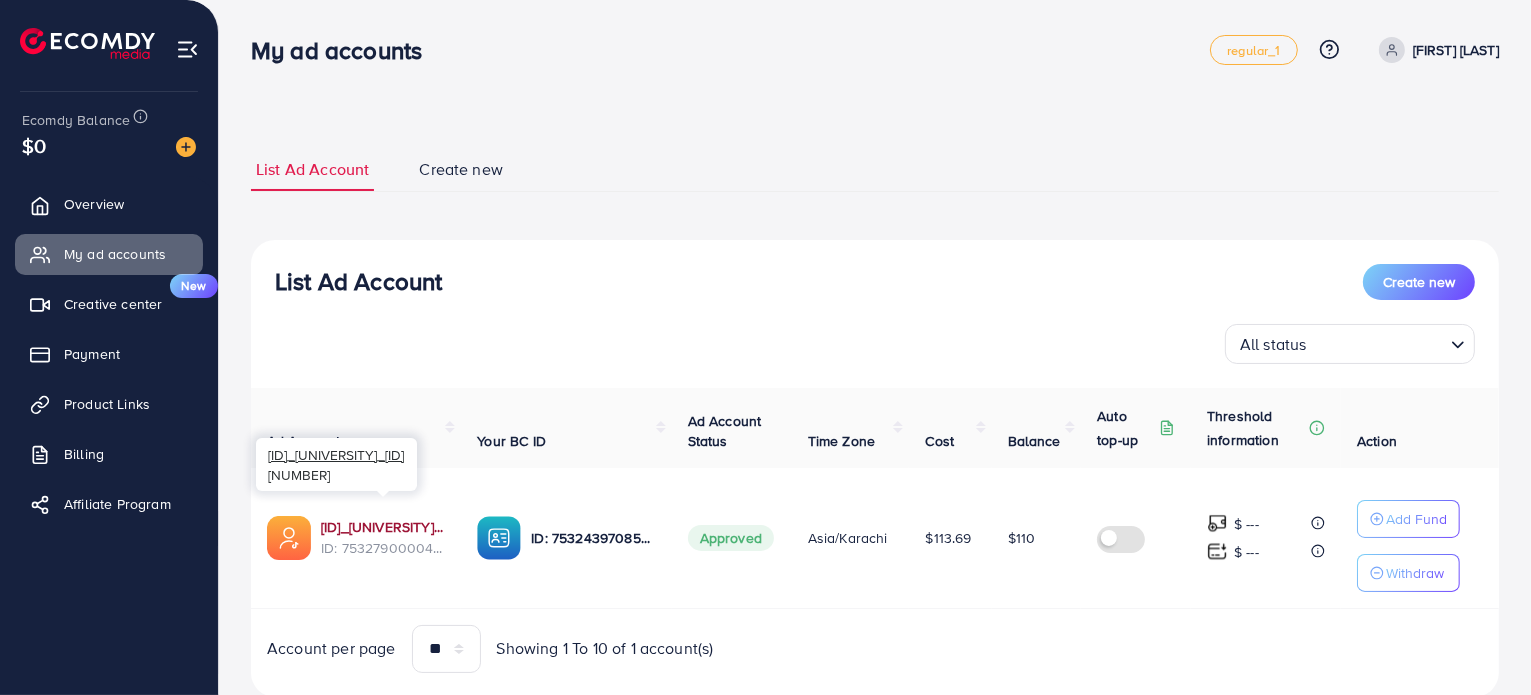 click on "[ID]_[UNIVERSITY]_[ID]" at bounding box center (383, 527) 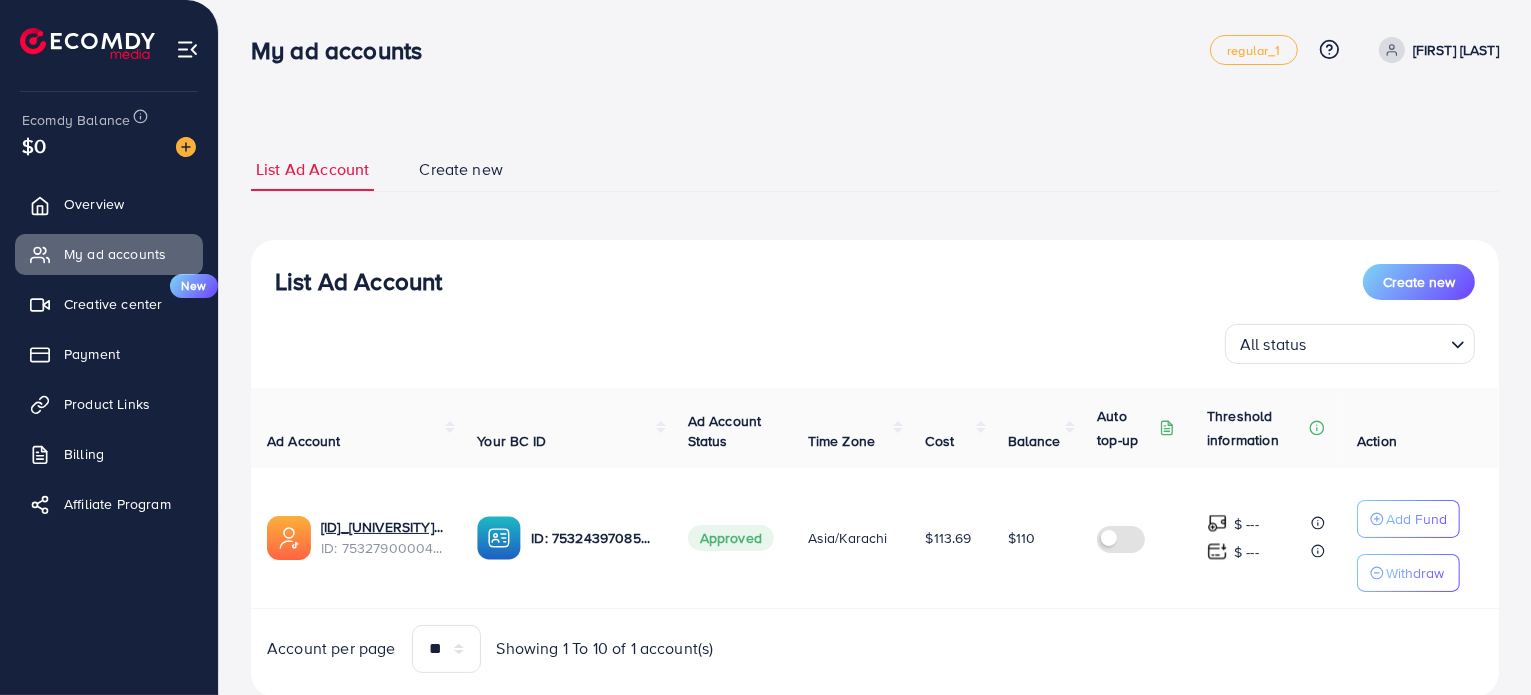 click on "List Ad Account Create new  List Ad Account   Create new
All status
Loading...                   Ad Account Your BC ID Ad Account Status Time Zone Cost Balance Auto top-up Threshold information Action            [ID]_[UNIVERSITY]_[ID]  ID: [ID] ID: [ID]  Approved   Asia/Karachi   $113.69   $110   $ ---   $ ---   Add Fund   Withdraw           Account per page  ** ** ** ***  Showing 1 To 10 of 1 account(s)   Step 1: TikTok For Business Account   Connect to TikTok for Business to access all of your business account in one place   [USERNAME]   User ID: [ID]   By connecting your account, you agree to our   TikTok Business Product (Data) Terms   Step 2: TikTok For Business Center   Business Center is a powerful business management tool that lets organizations   Digital Square   User ID: [ID]  You can only generate up to 3 BC  + Create New   Step 3: TikTok Ad Account  Business Center name" at bounding box center [875, 376] 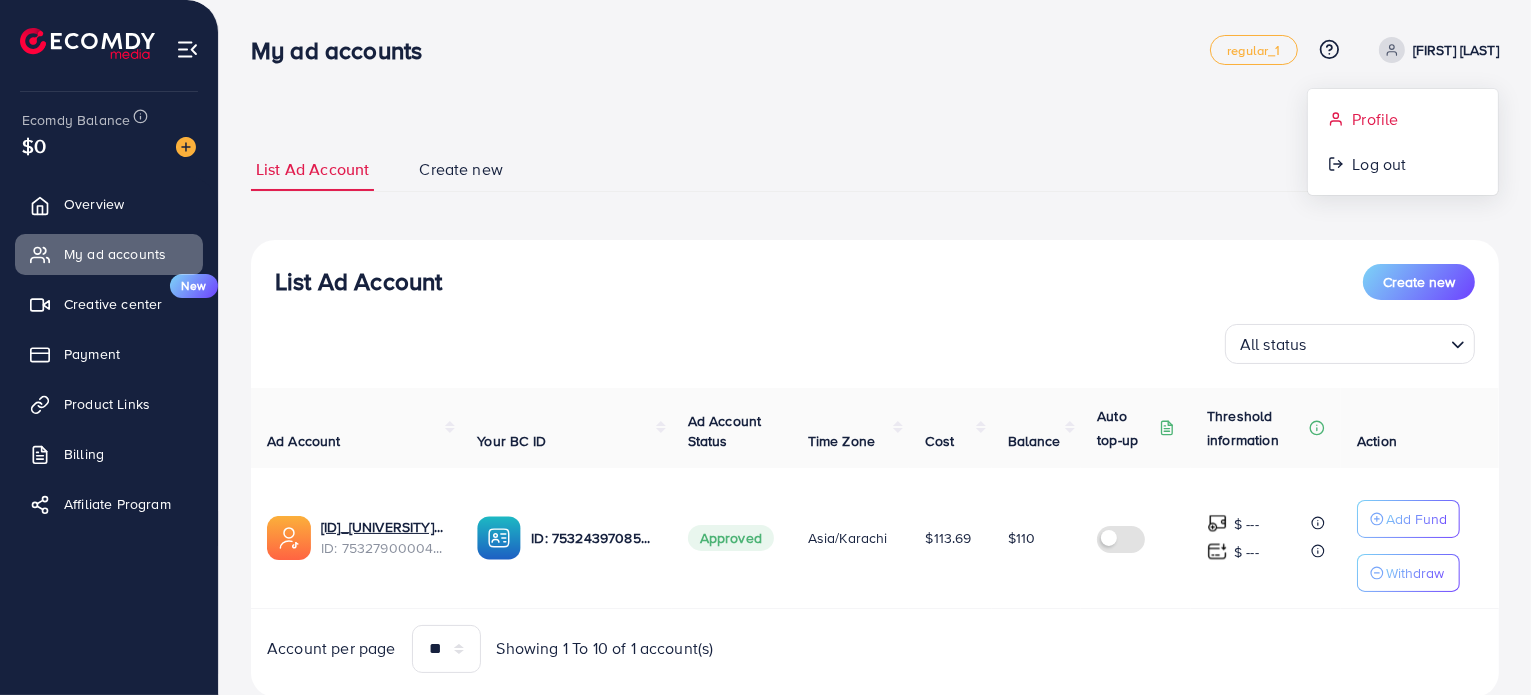 click on "Profile" at bounding box center (1375, 119) 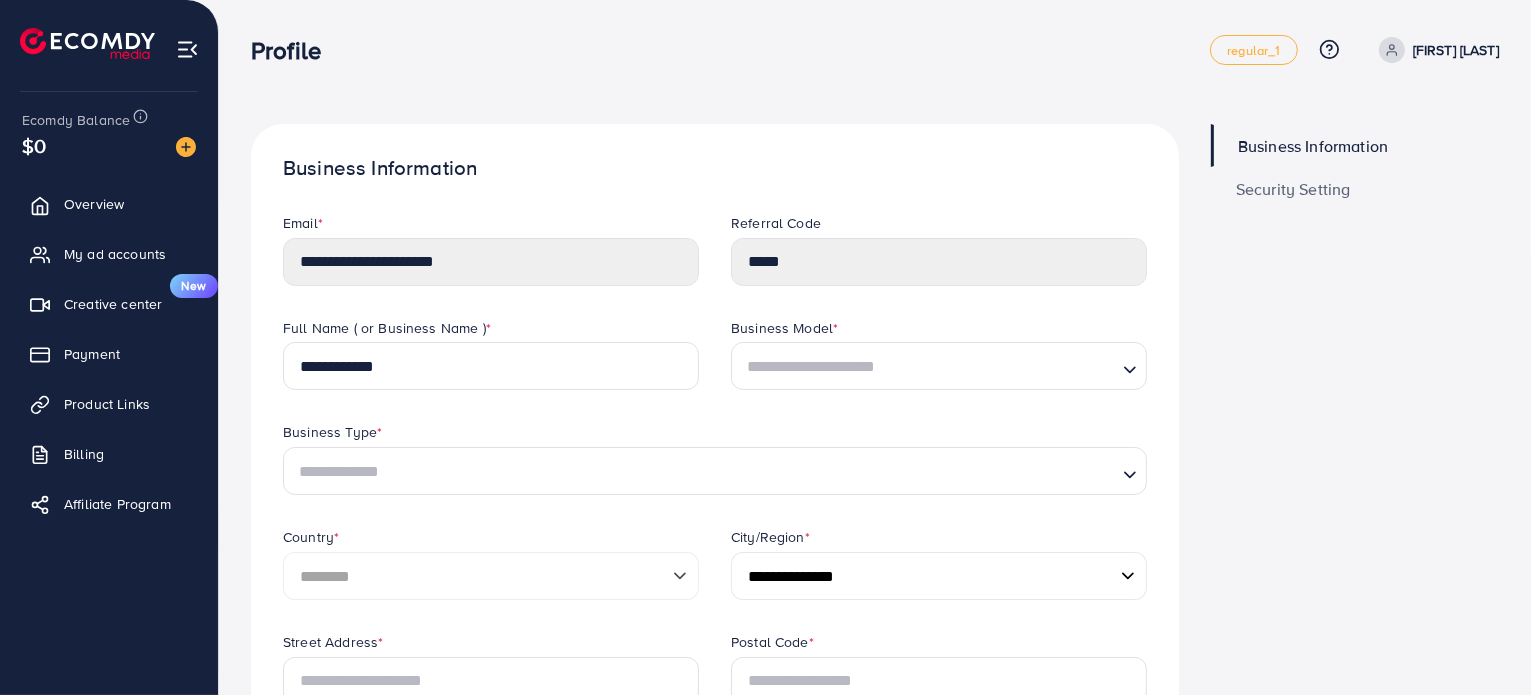 click on "**********" at bounding box center (875, 789) 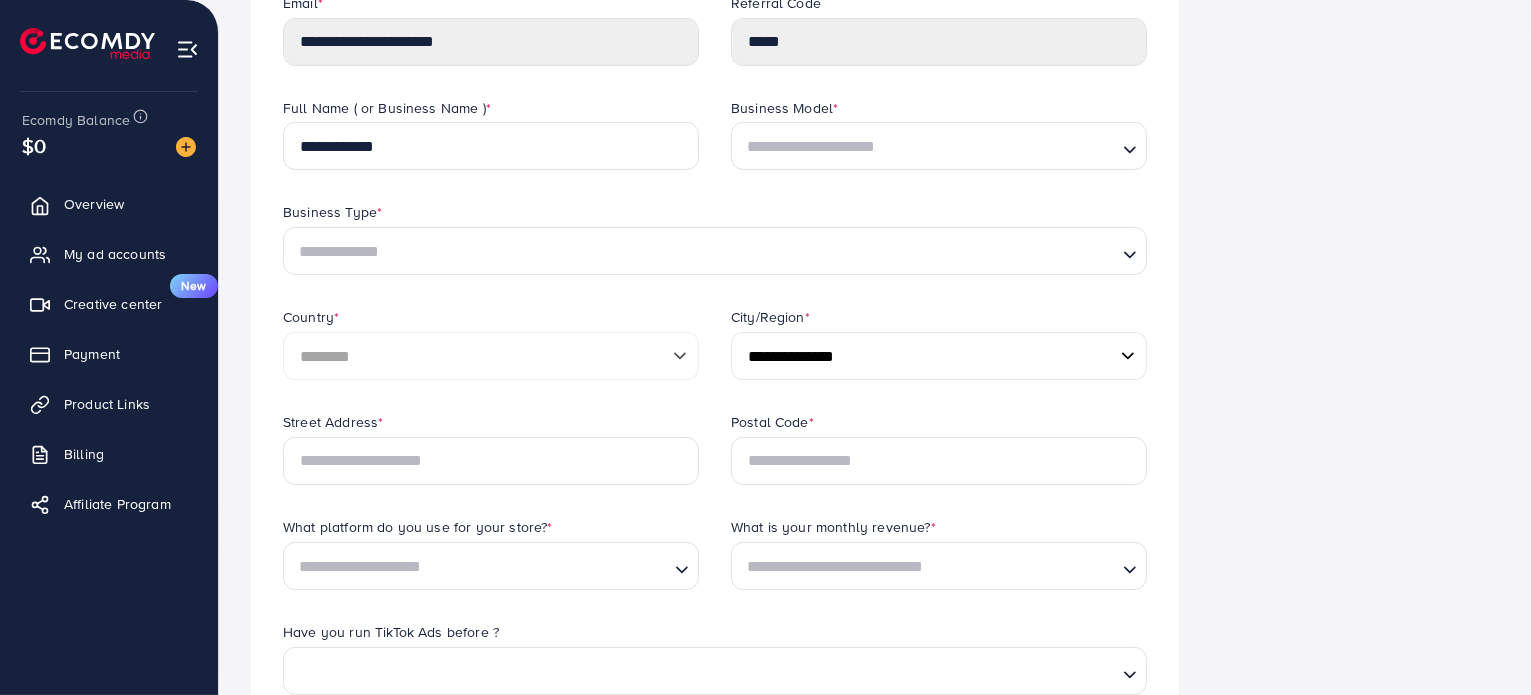 click on "**********" at bounding box center (939, 356) 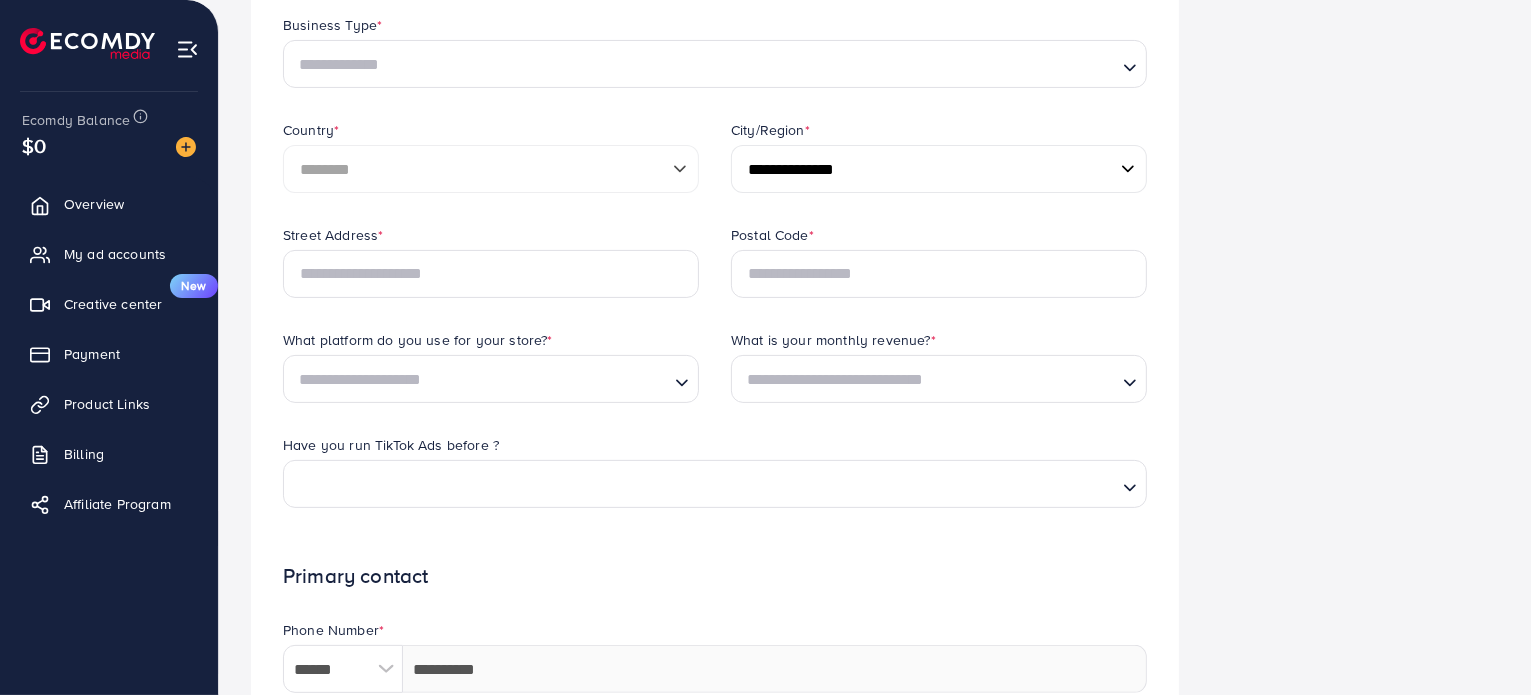 scroll, scrollTop: 408, scrollLeft: 0, axis: vertical 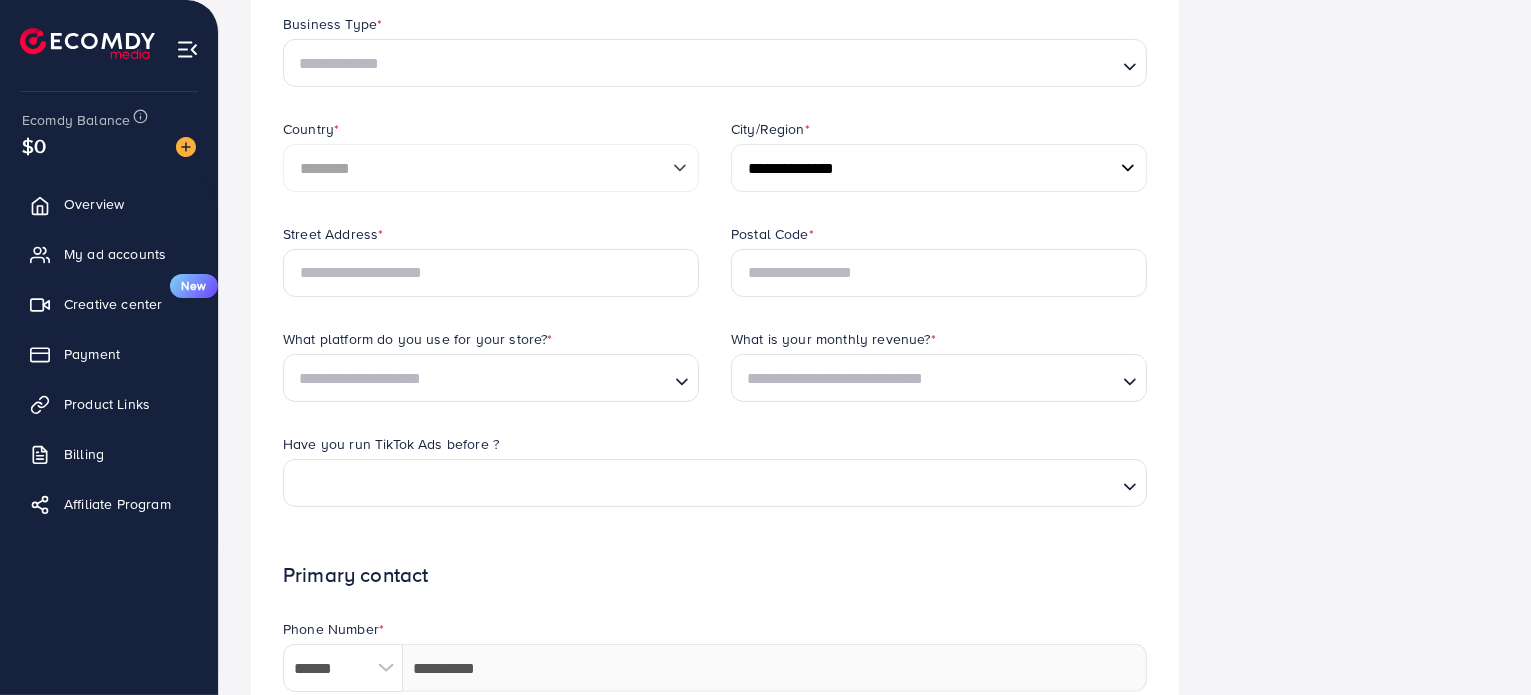 click at bounding box center (703, 64) 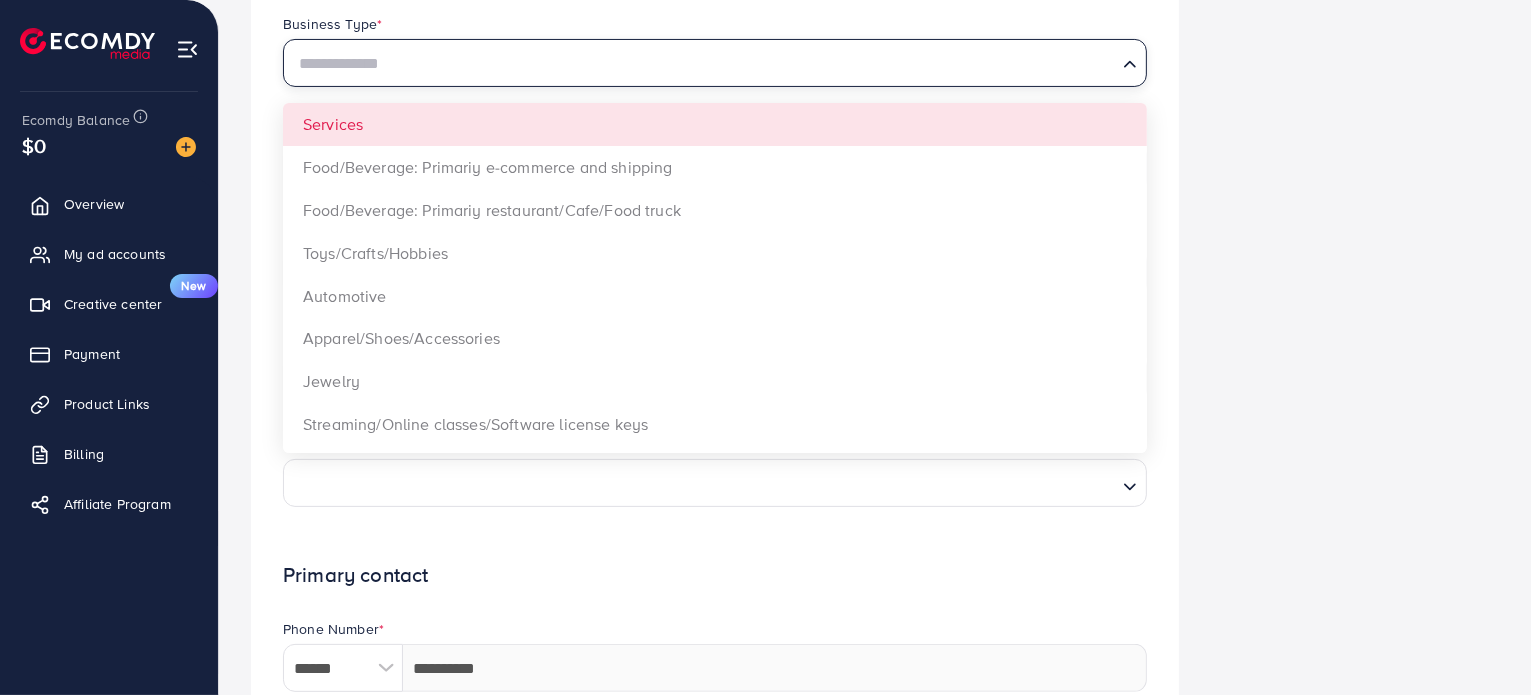click on "**********" at bounding box center [715, 411] 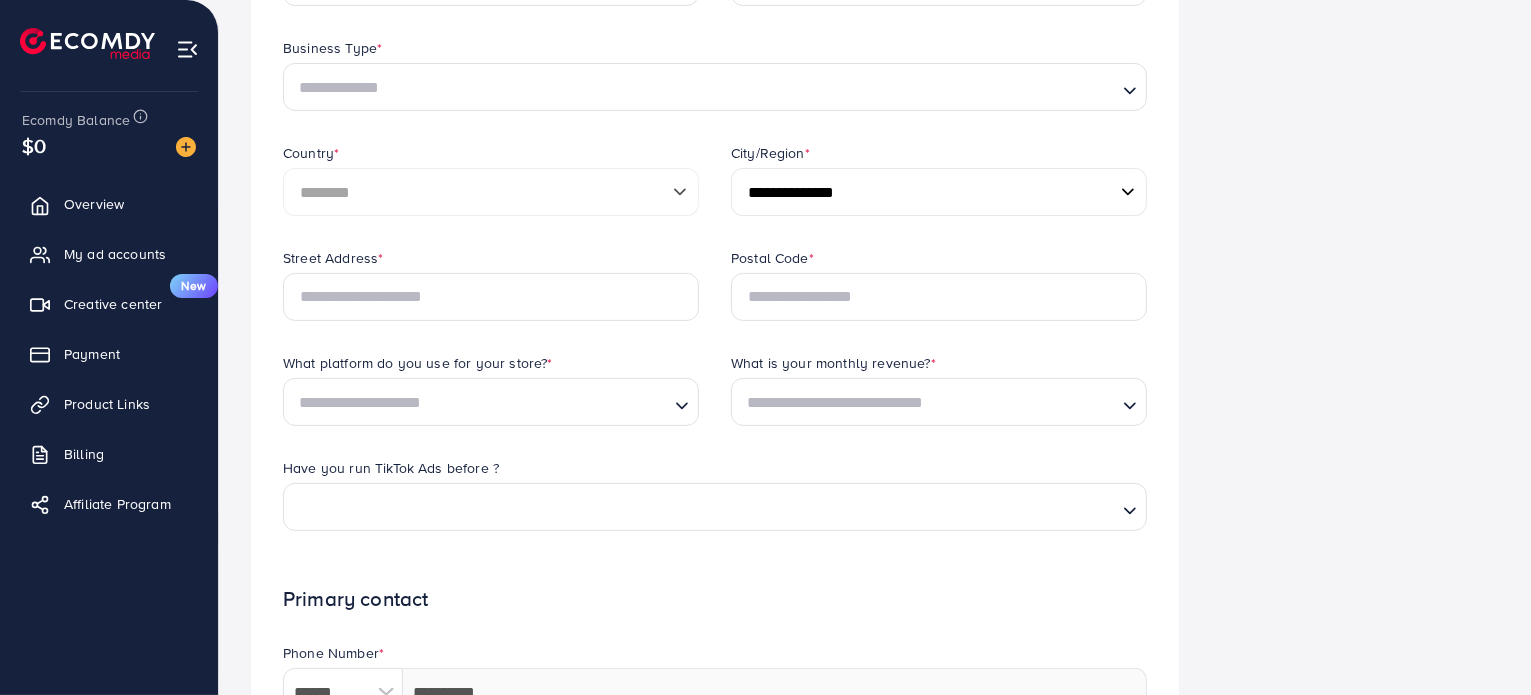 scroll, scrollTop: 0, scrollLeft: 0, axis: both 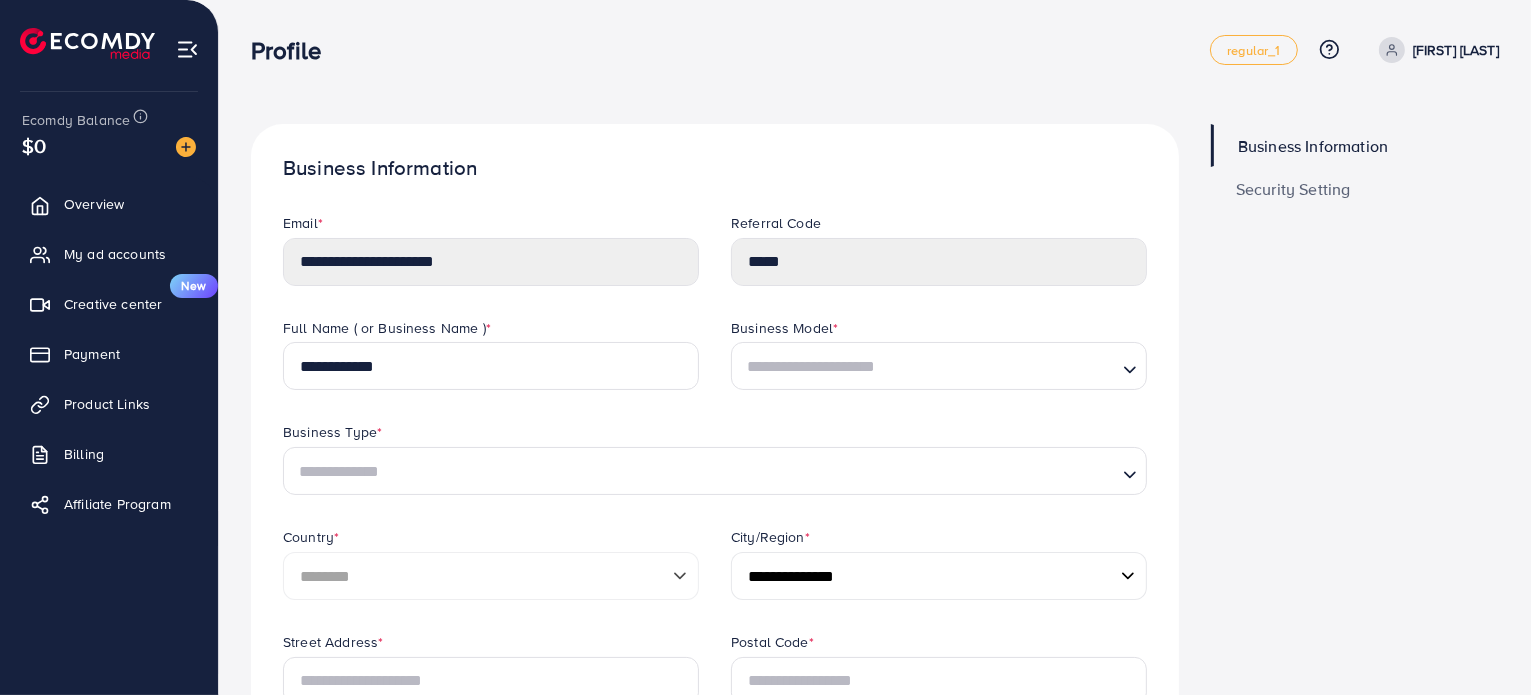 click at bounding box center [87, 43] 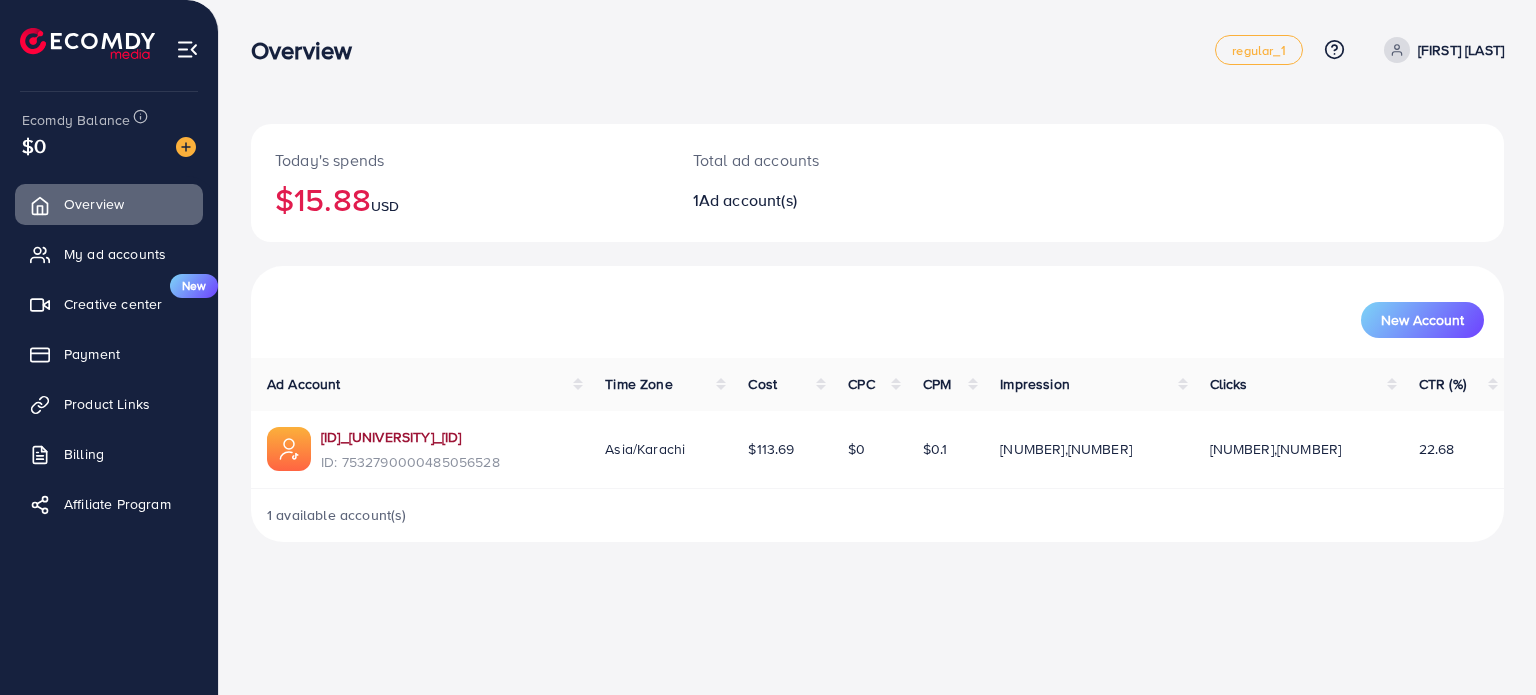 click on "[ID]_[UNIVERSITY]_[ID]" at bounding box center (410, 437) 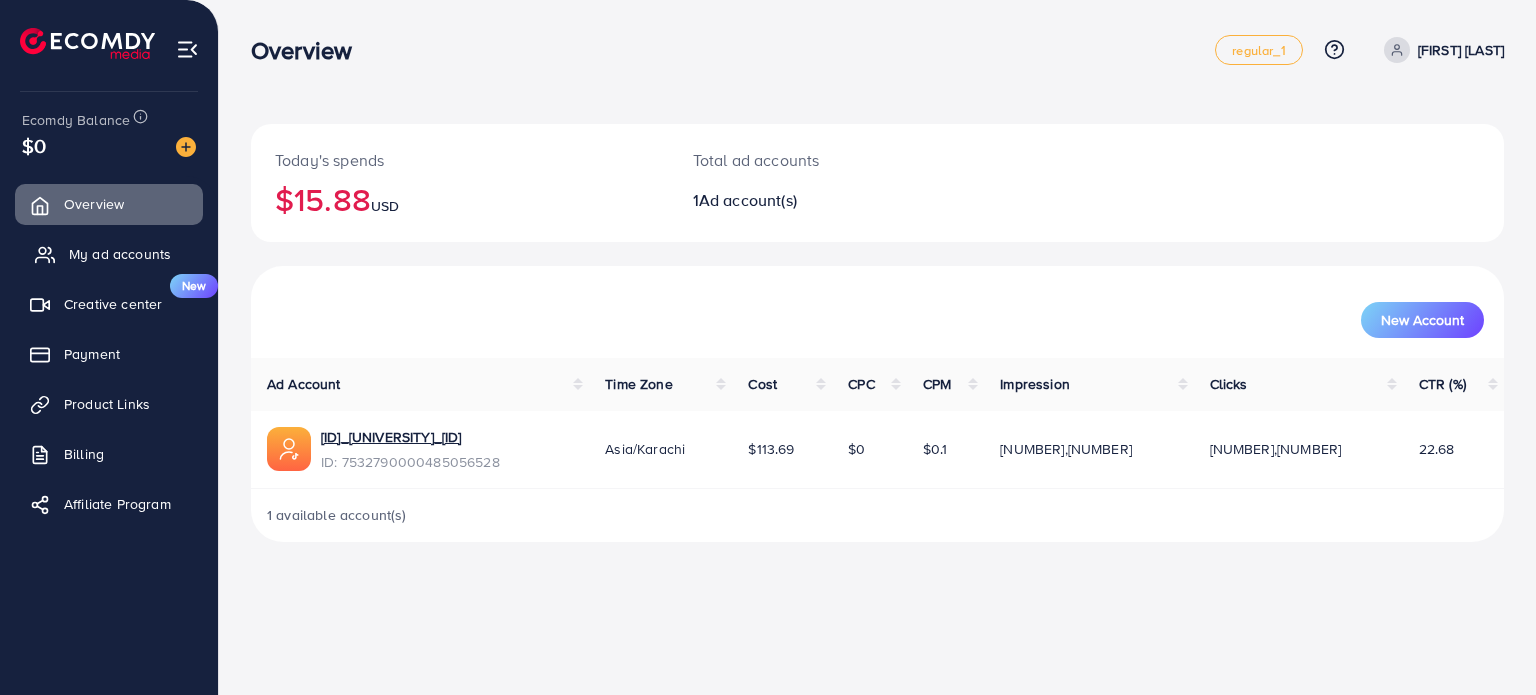 click on "My ad accounts" at bounding box center (120, 254) 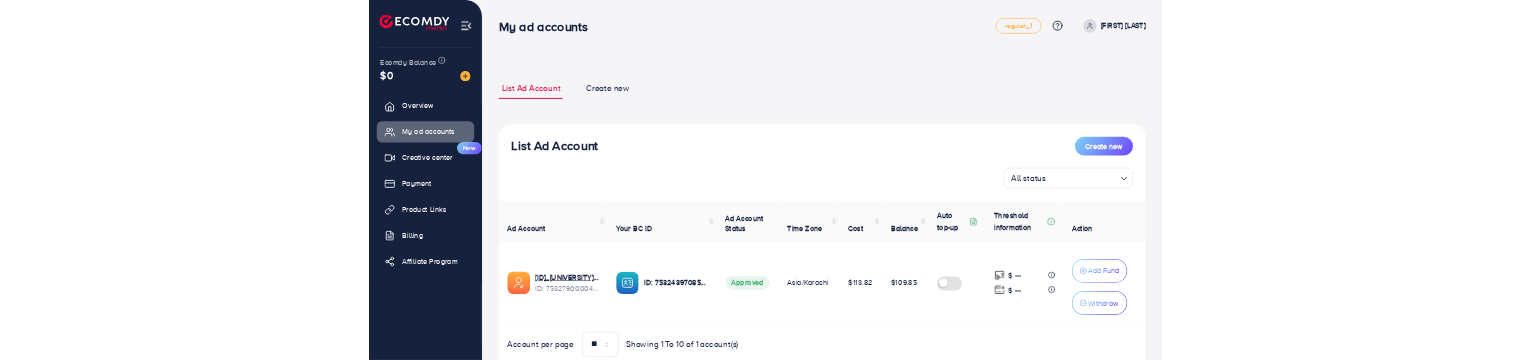 scroll, scrollTop: 72, scrollLeft: 0, axis: vertical 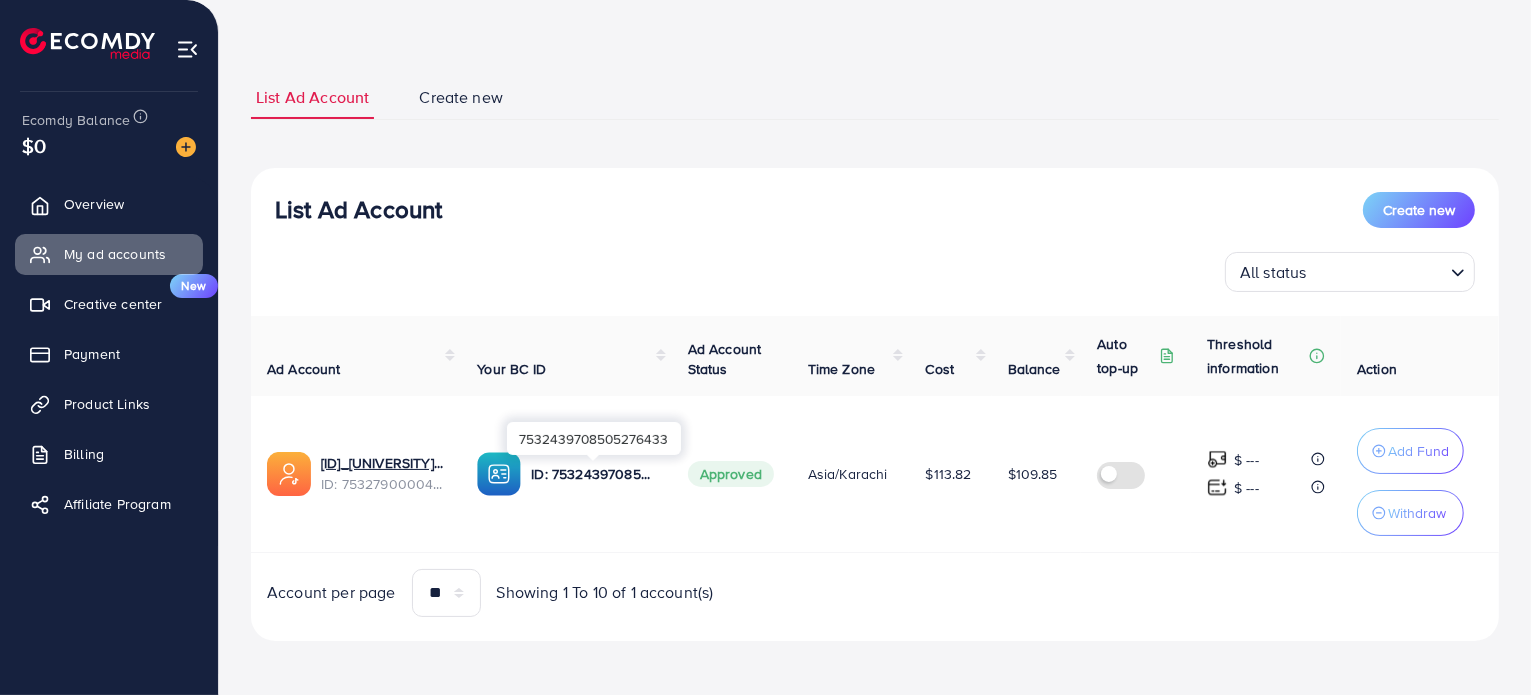 click on "ID: 7532439708505276433" at bounding box center (593, 474) 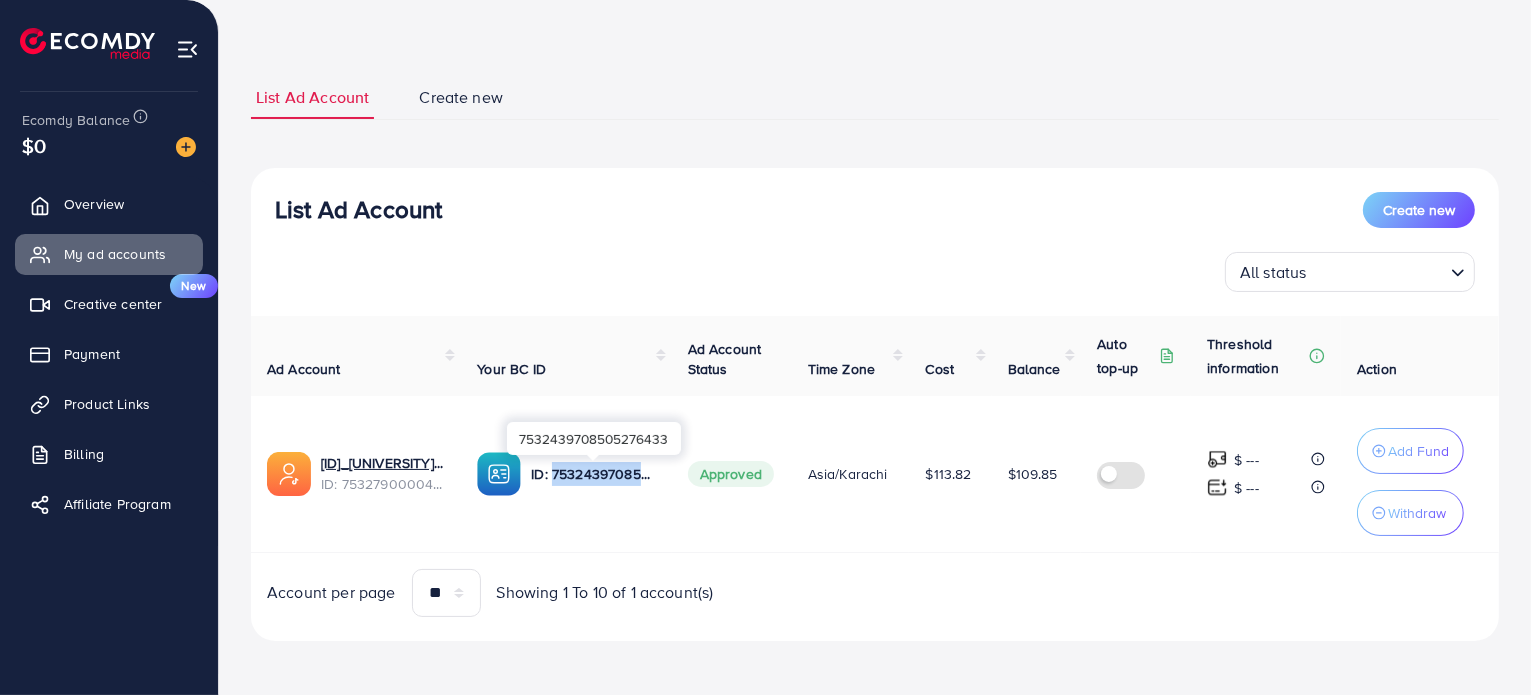 click on "ID: 7532439708505276433" at bounding box center (593, 474) 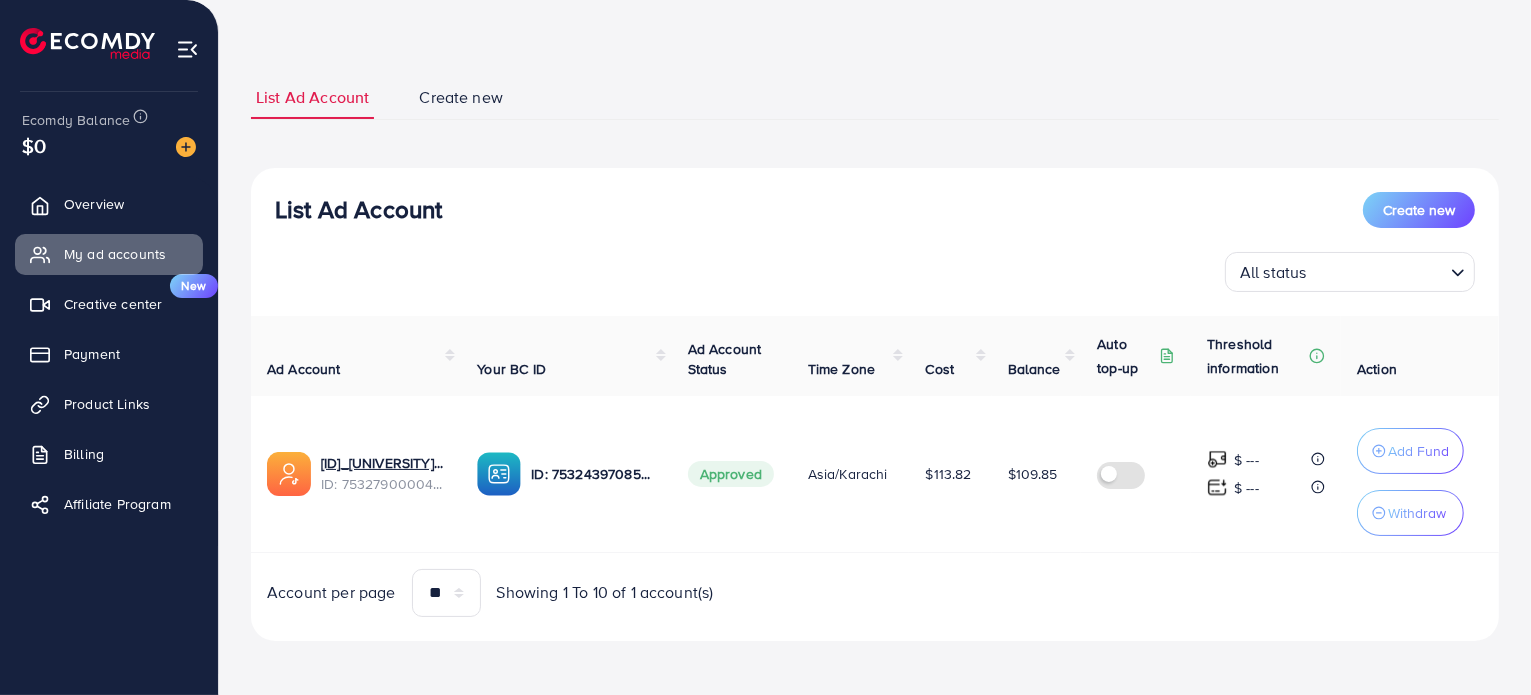 click on "**********" at bounding box center (875, 358) 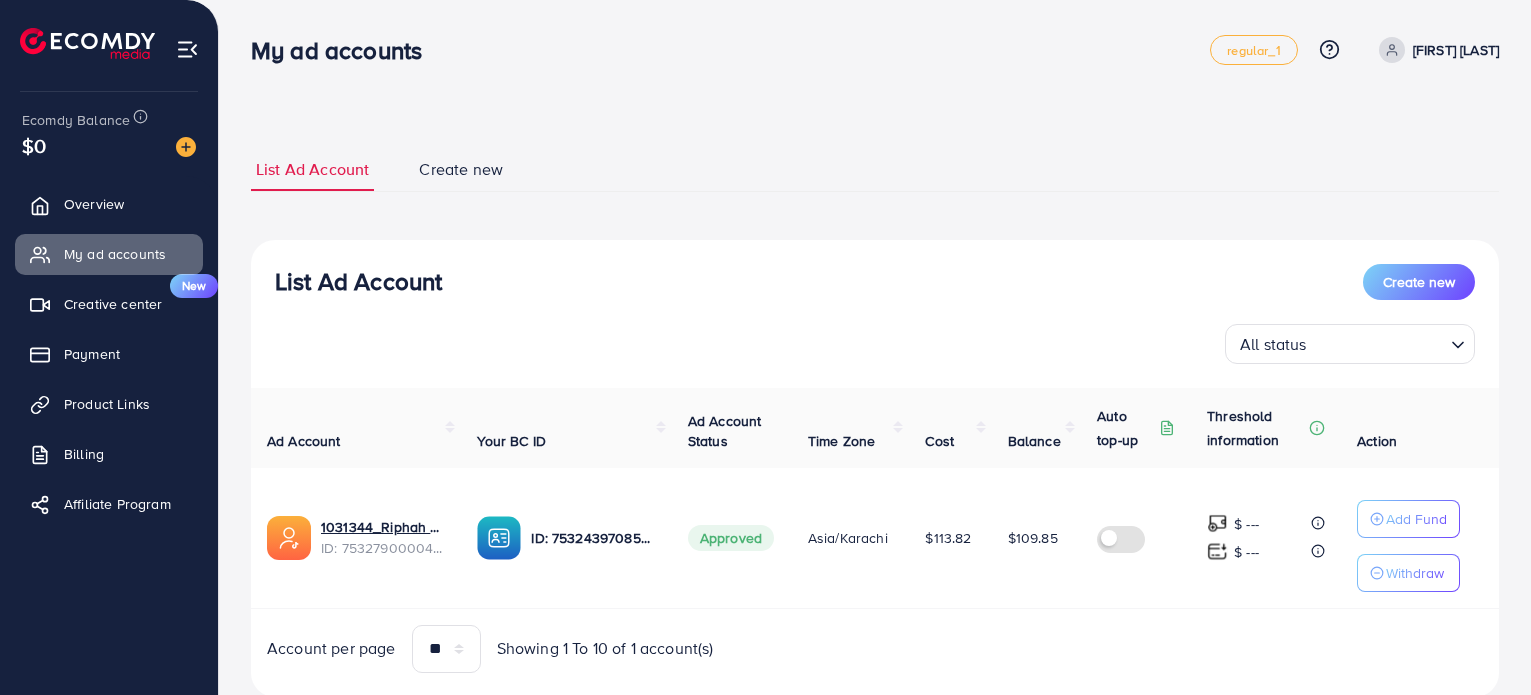 scroll, scrollTop: 0, scrollLeft: 0, axis: both 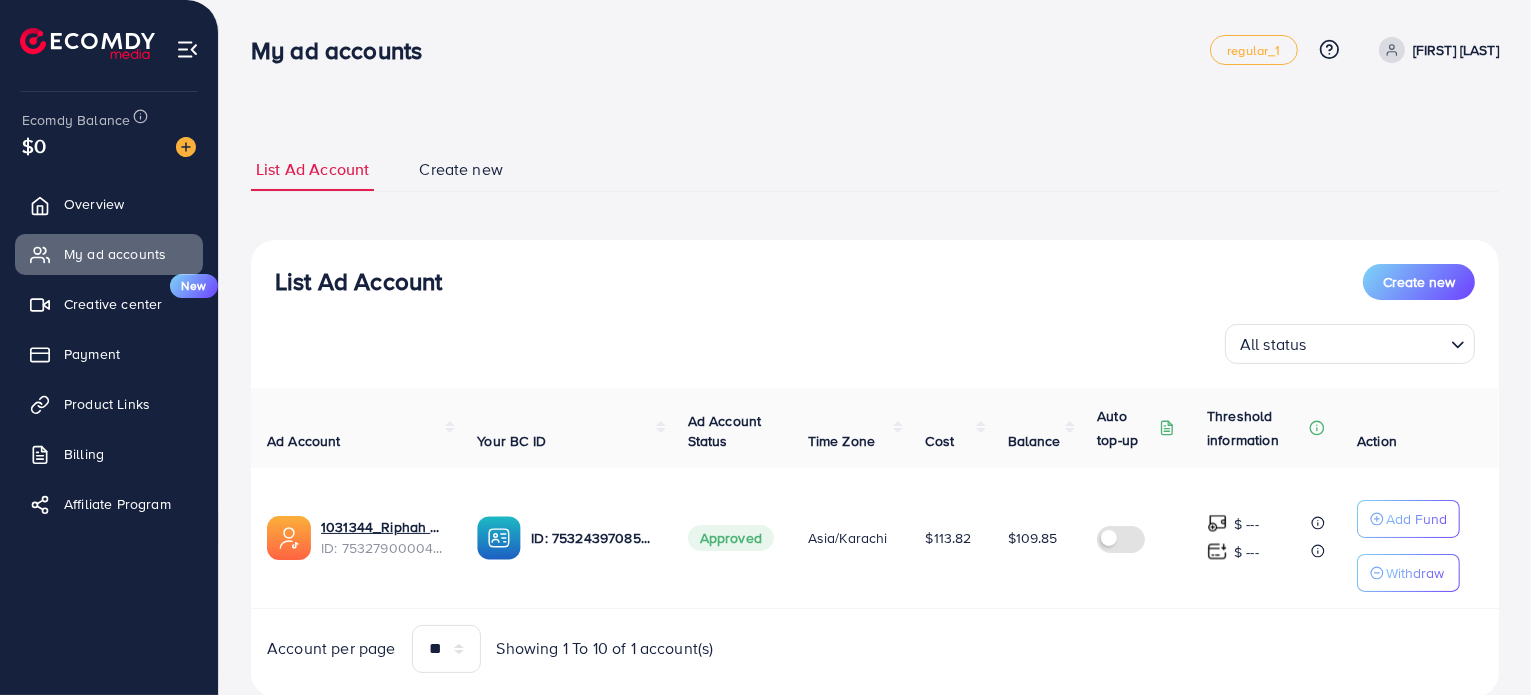 click on "Create new" at bounding box center (461, 169) 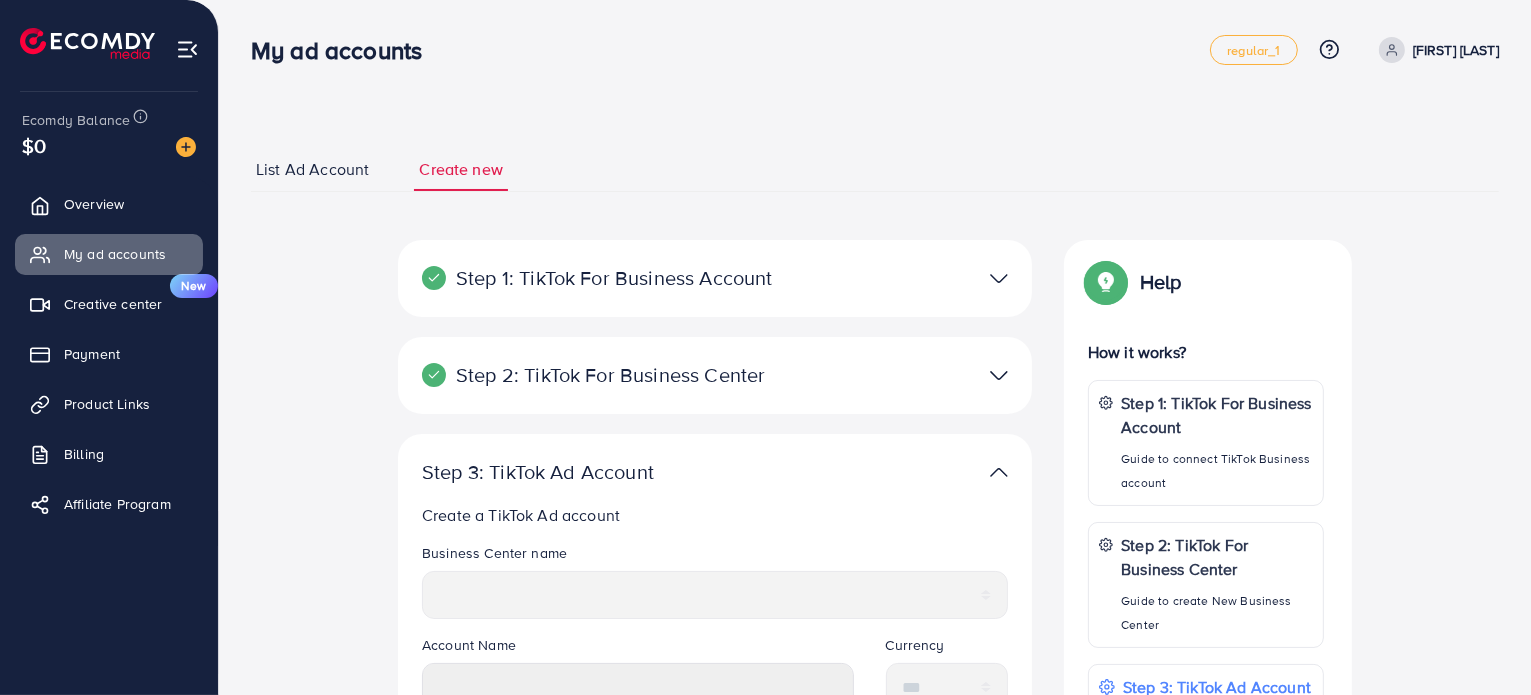 scroll, scrollTop: 200, scrollLeft: 0, axis: vertical 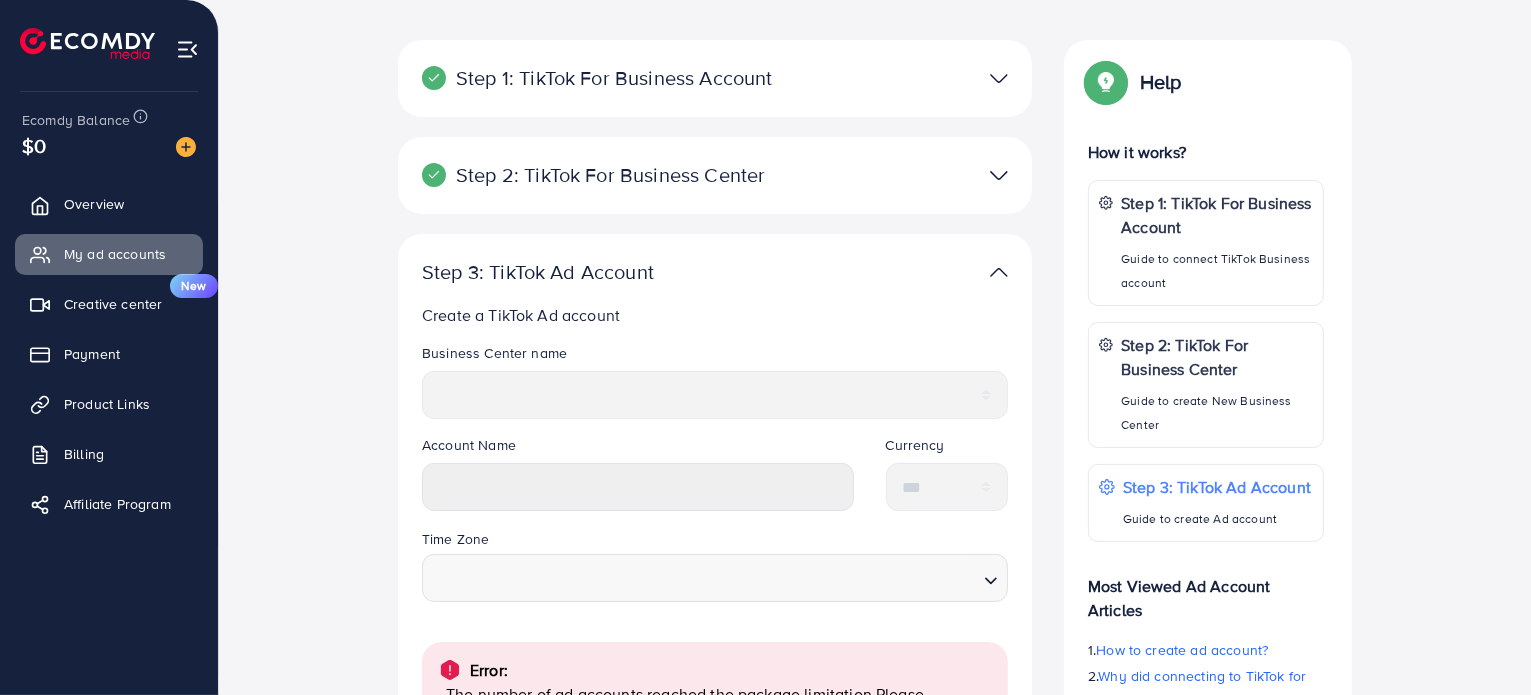 click at bounding box center (921, 78) 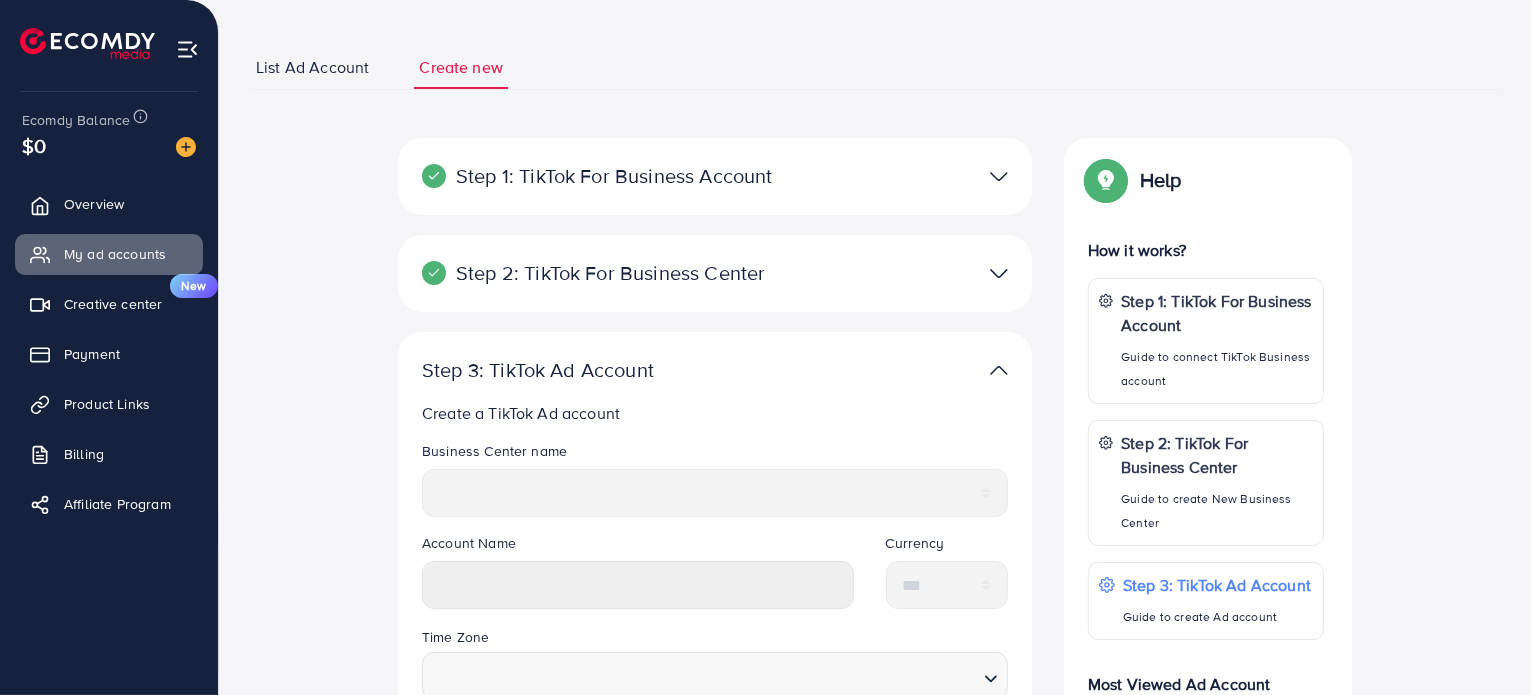scroll, scrollTop: 0, scrollLeft: 0, axis: both 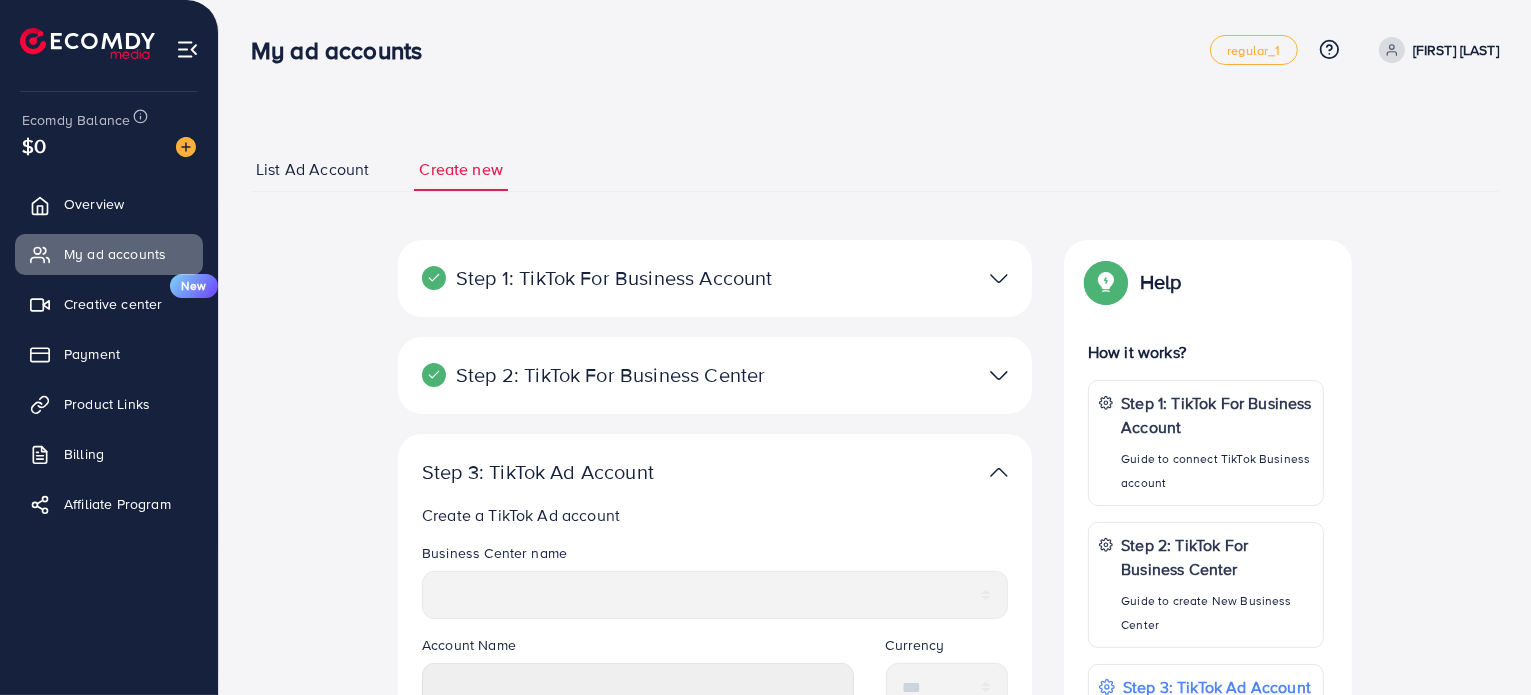 click on "Step 2: TikTok For Business Center   Business Center is a powerful business management tool that lets organizations   Digital Square   User ID: 7532439708505276433  You can only generate up to 3 BC  + Create New" at bounding box center [715, 375] 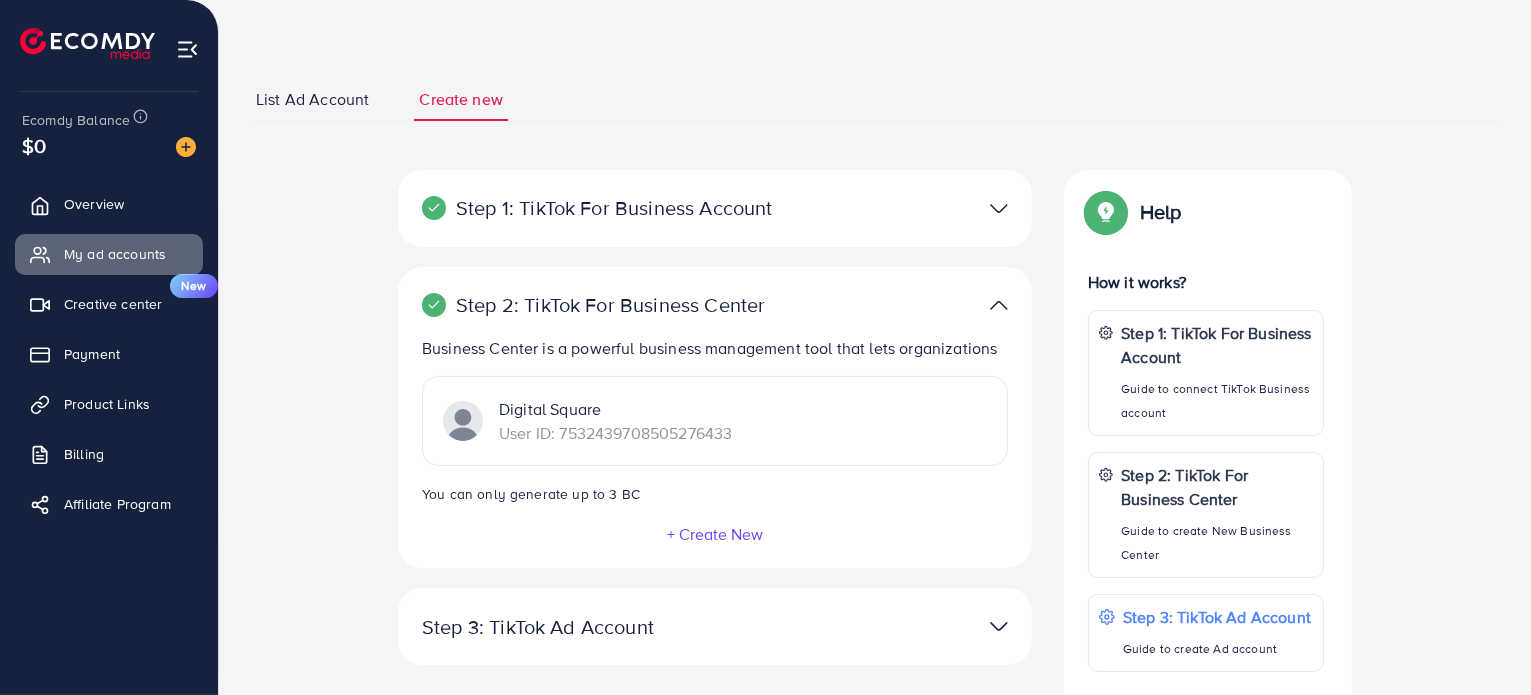 scroll, scrollTop: 200, scrollLeft: 0, axis: vertical 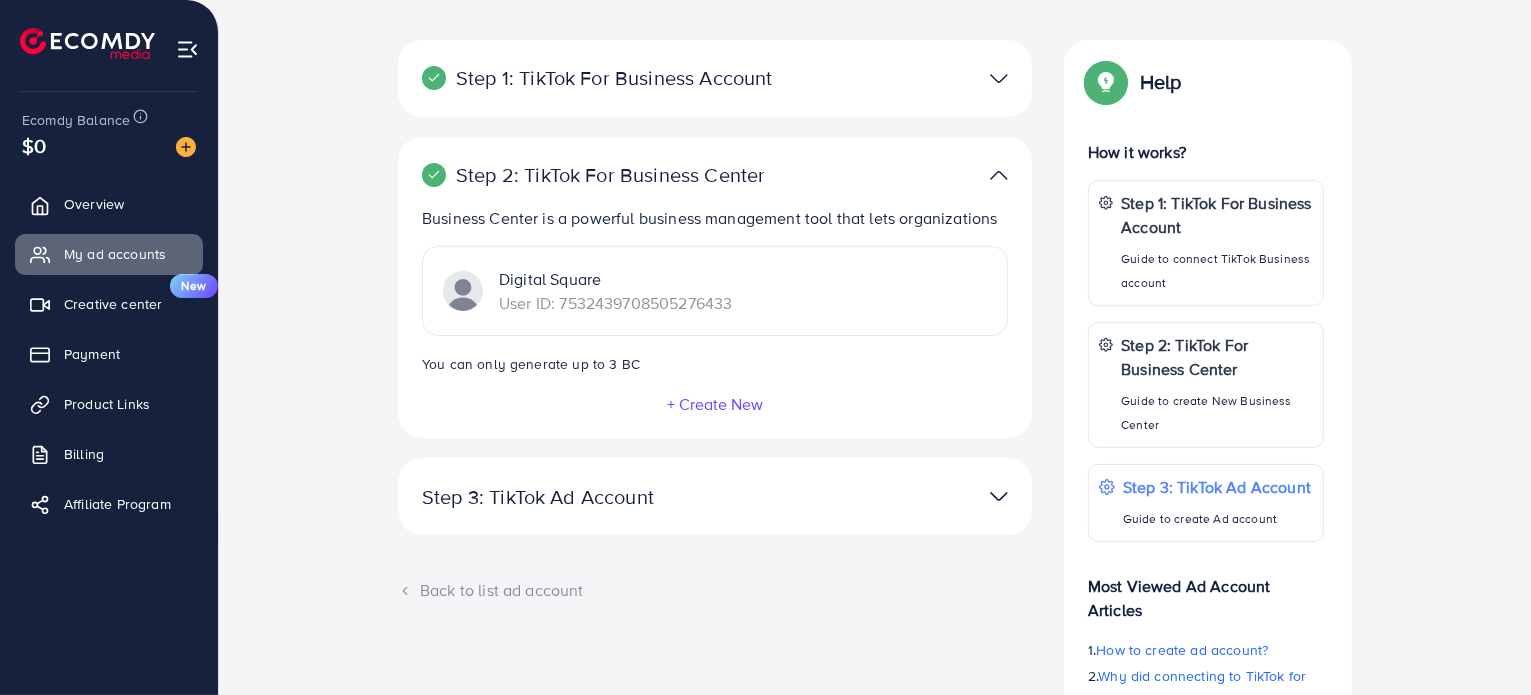 click on "+ Create New" at bounding box center [715, 404] 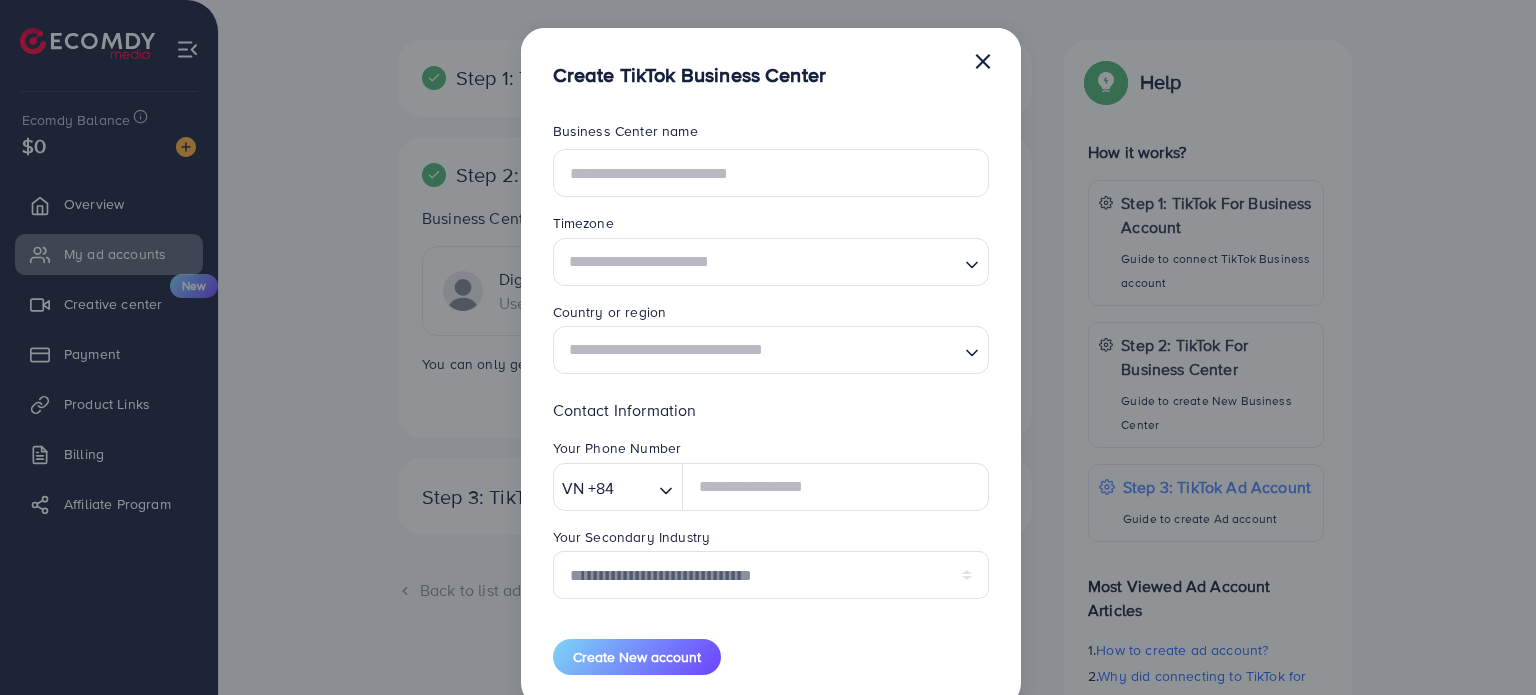 click on "Create TikTok Business Center ×" at bounding box center [771, 58] 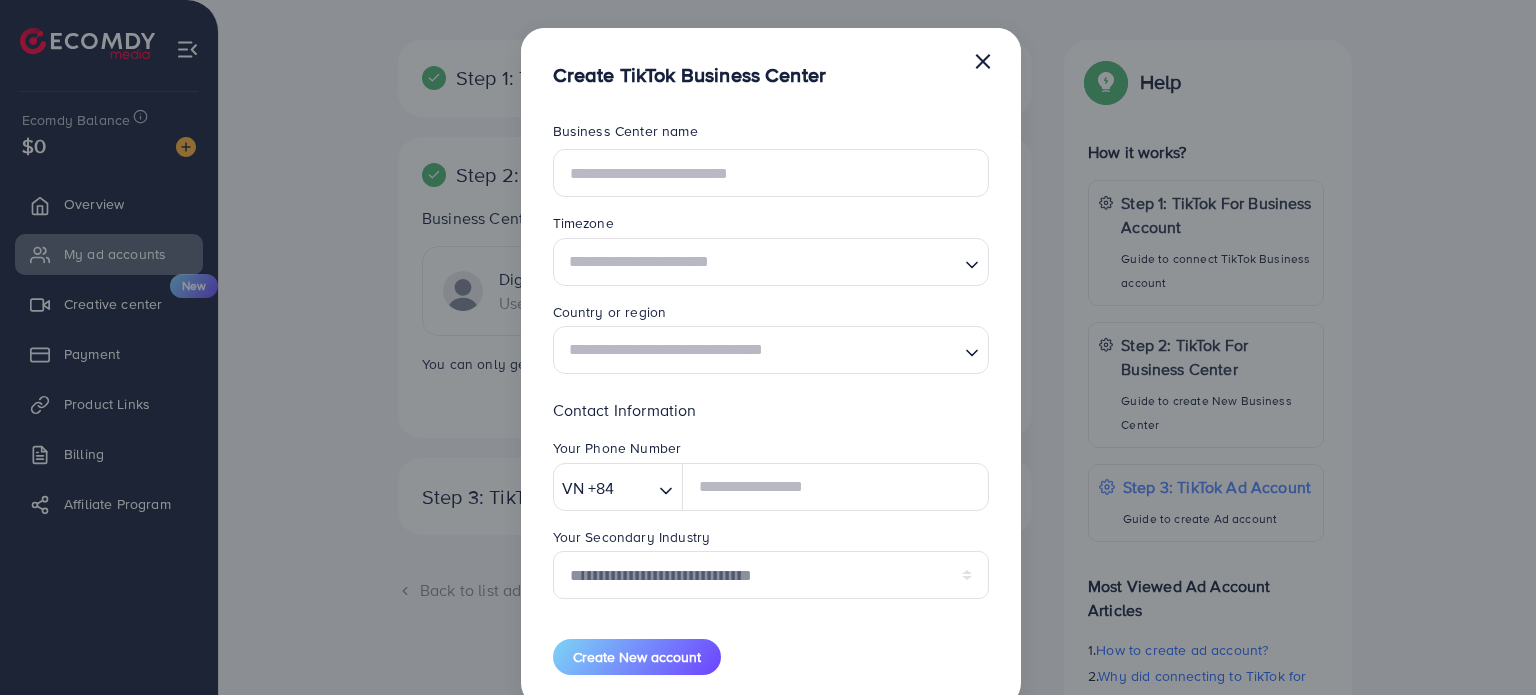click on "×" at bounding box center (983, 60) 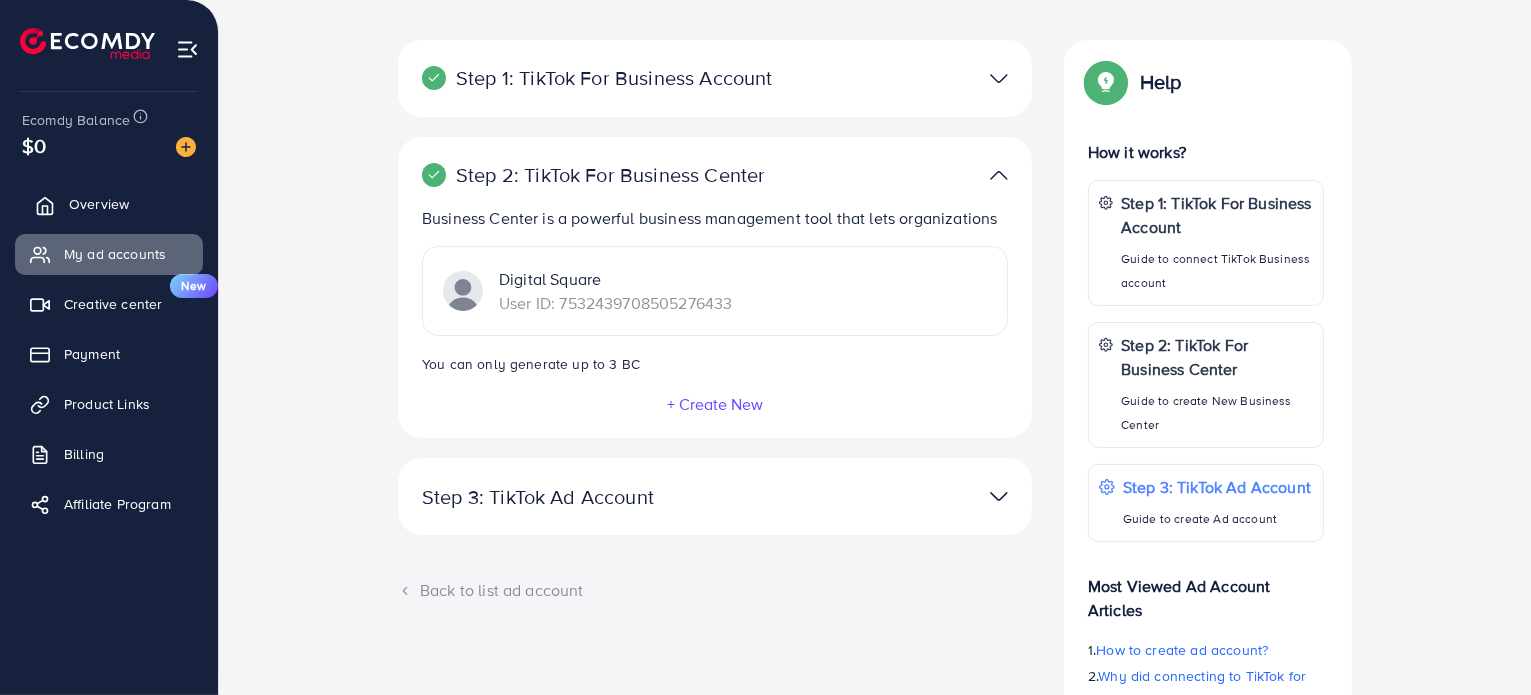 click on "Overview" at bounding box center (99, 204) 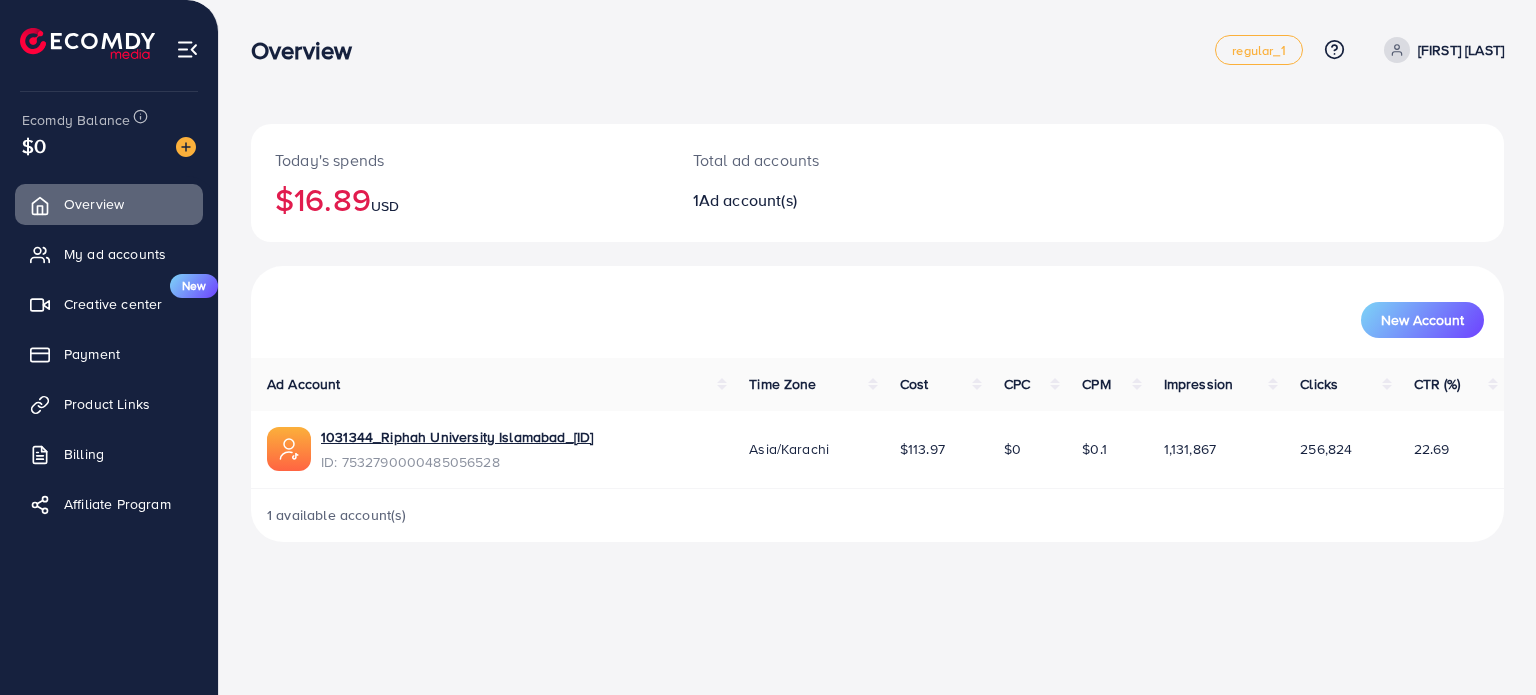 click on "[FIRST] [LAST]" at bounding box center (1461, 50) 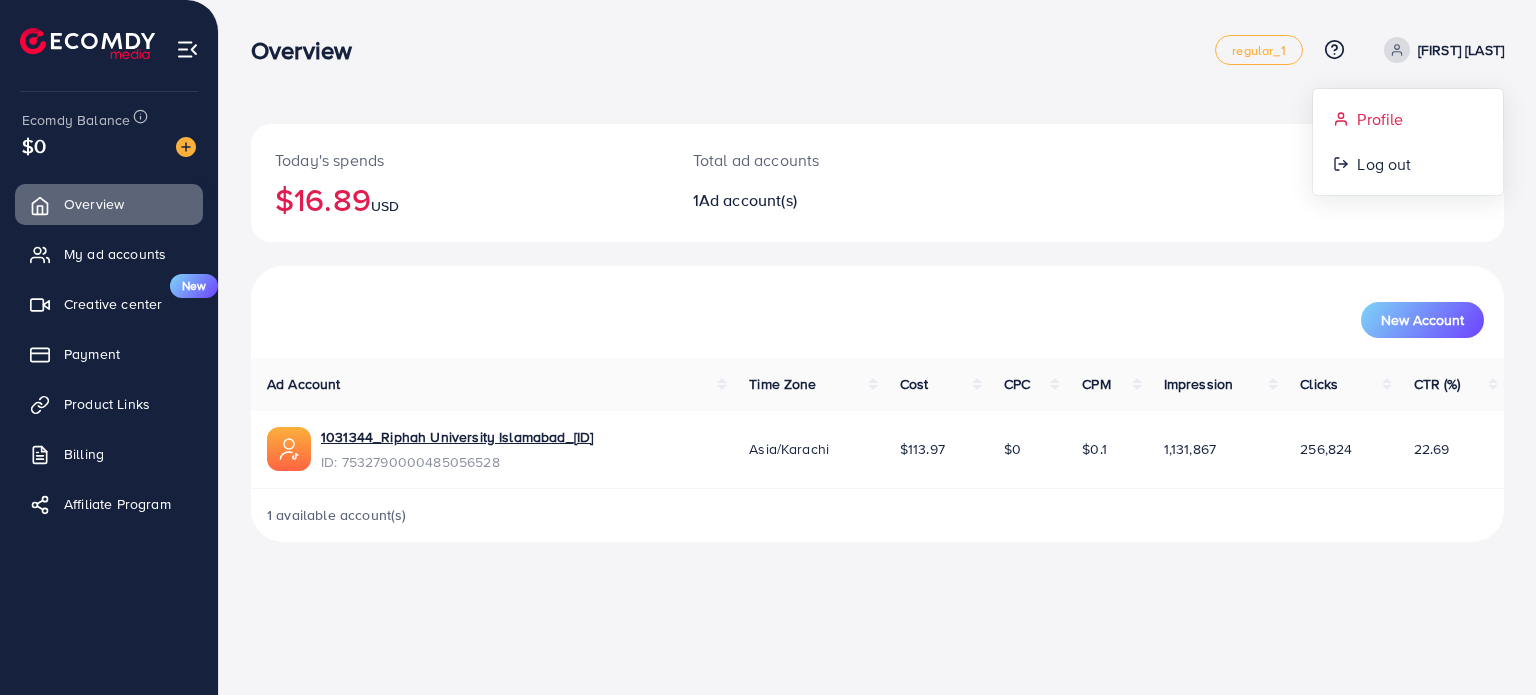 click on "Profile" at bounding box center [1380, 119] 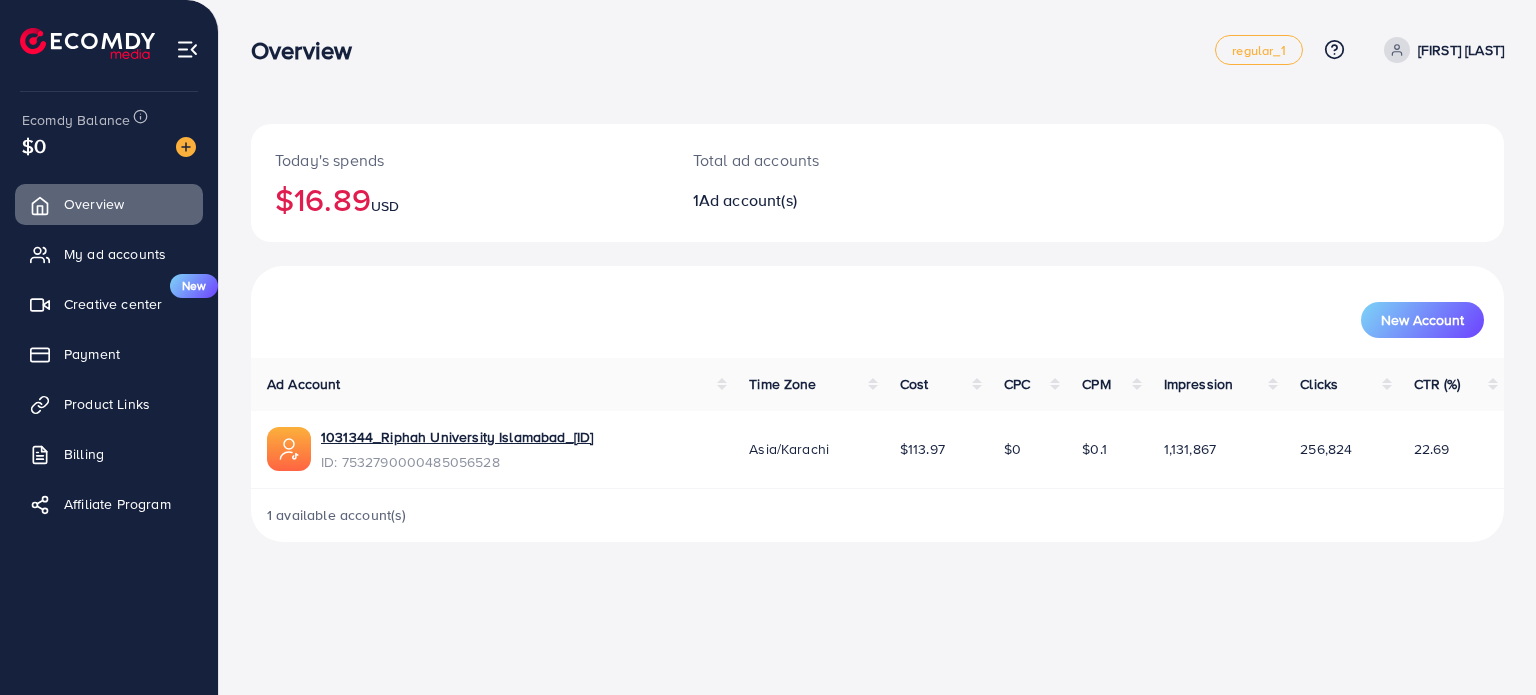 select on "********" 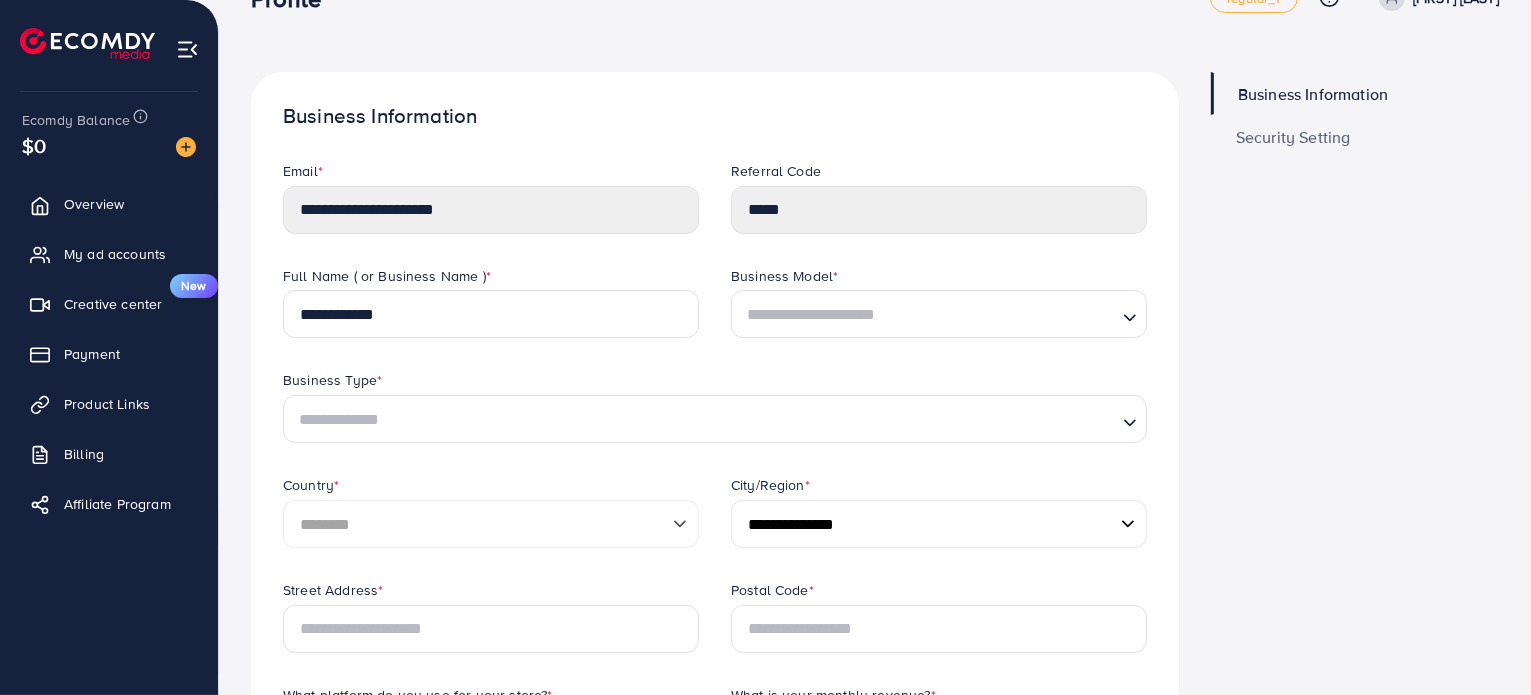 scroll, scrollTop: 100, scrollLeft: 0, axis: vertical 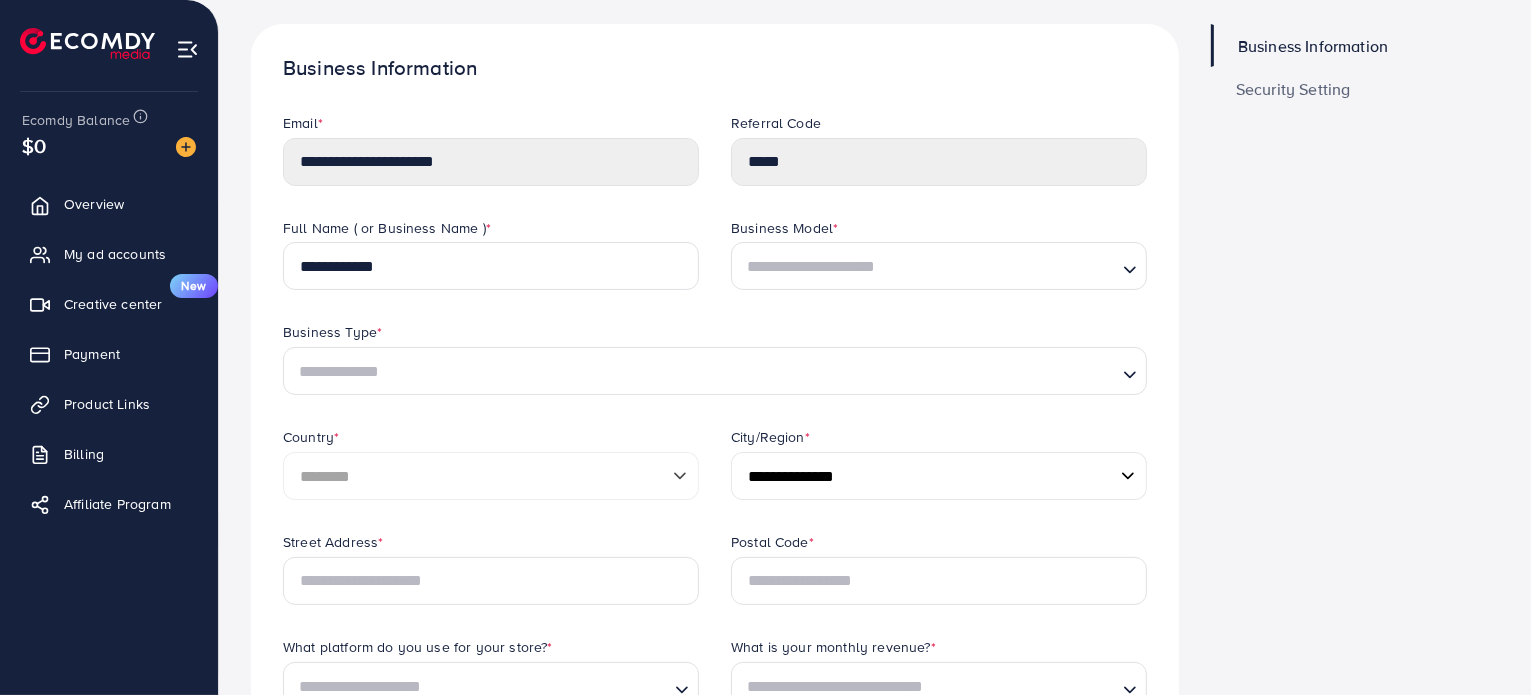 click at bounding box center (927, 267) 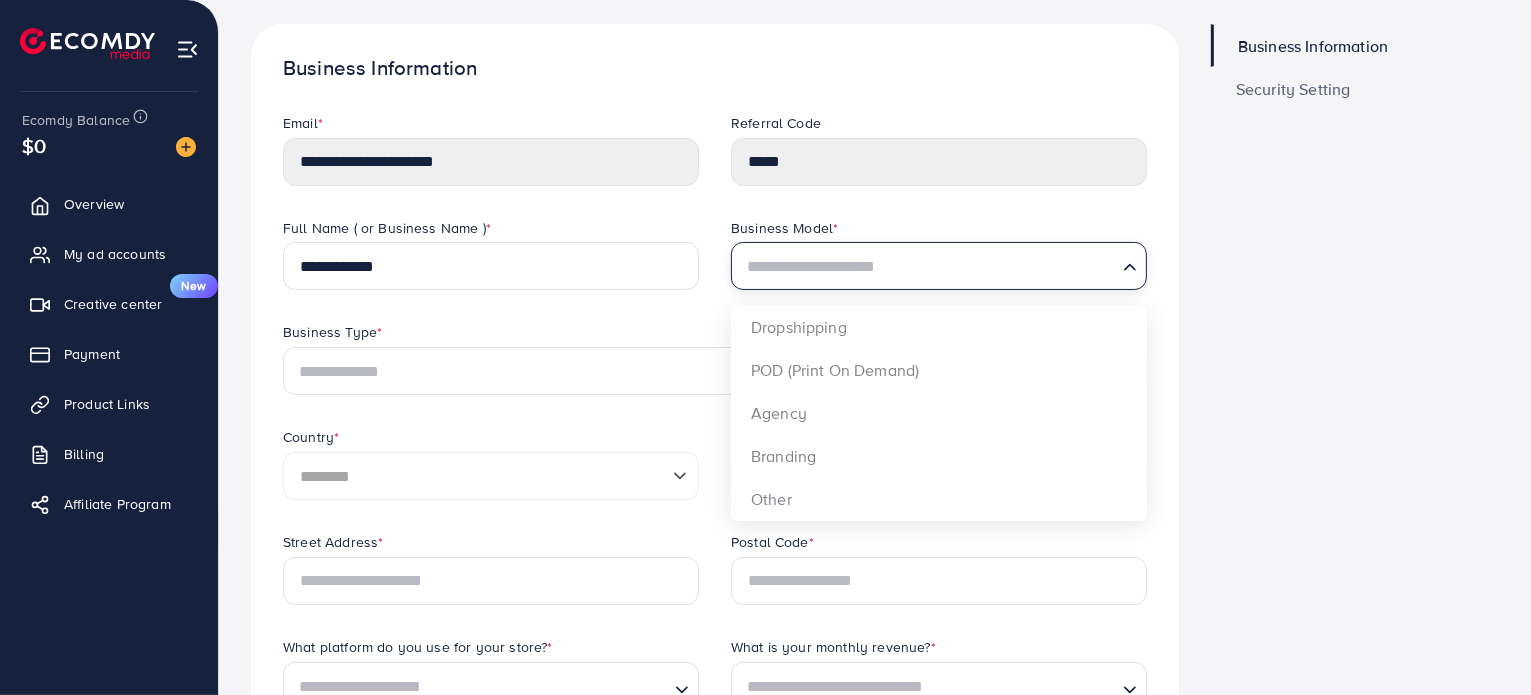 click on "Business Information Security Setting" at bounding box center (1355, 735) 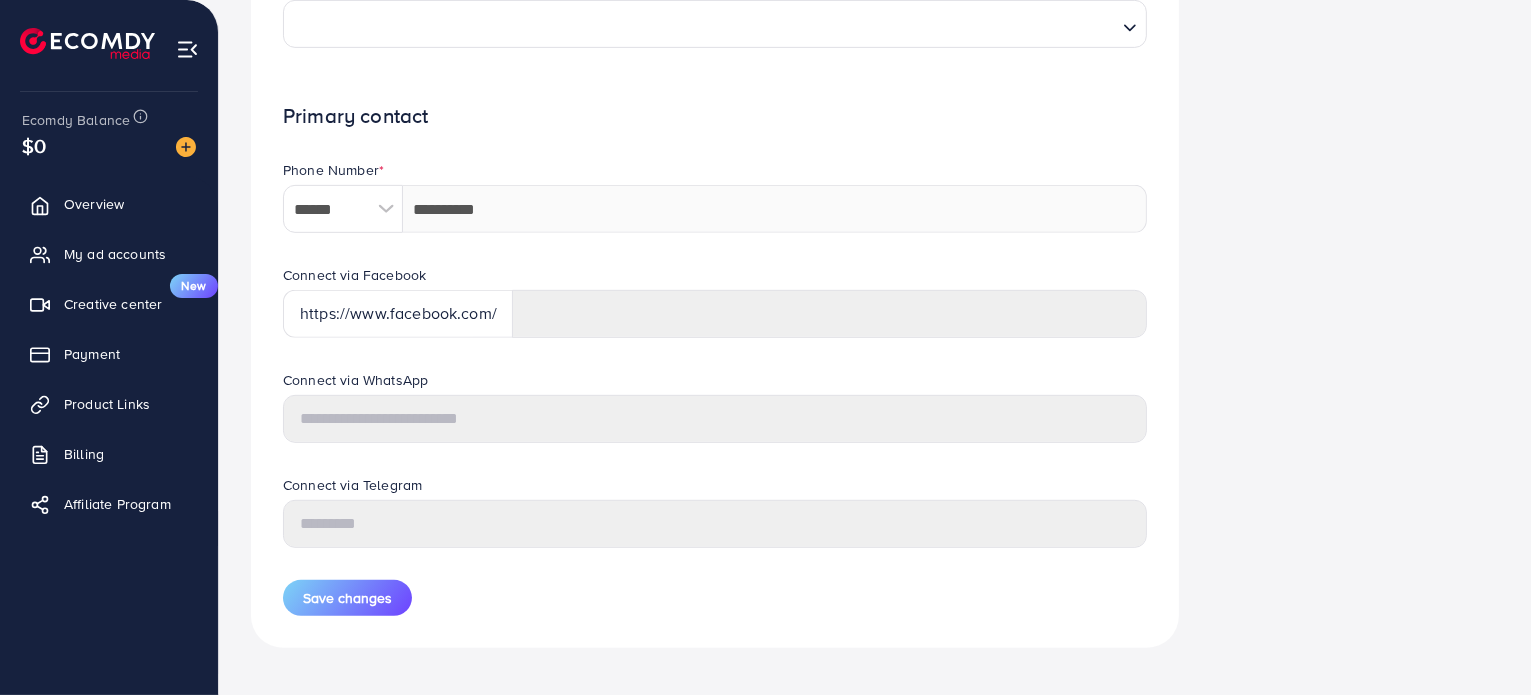 scroll, scrollTop: 884, scrollLeft: 0, axis: vertical 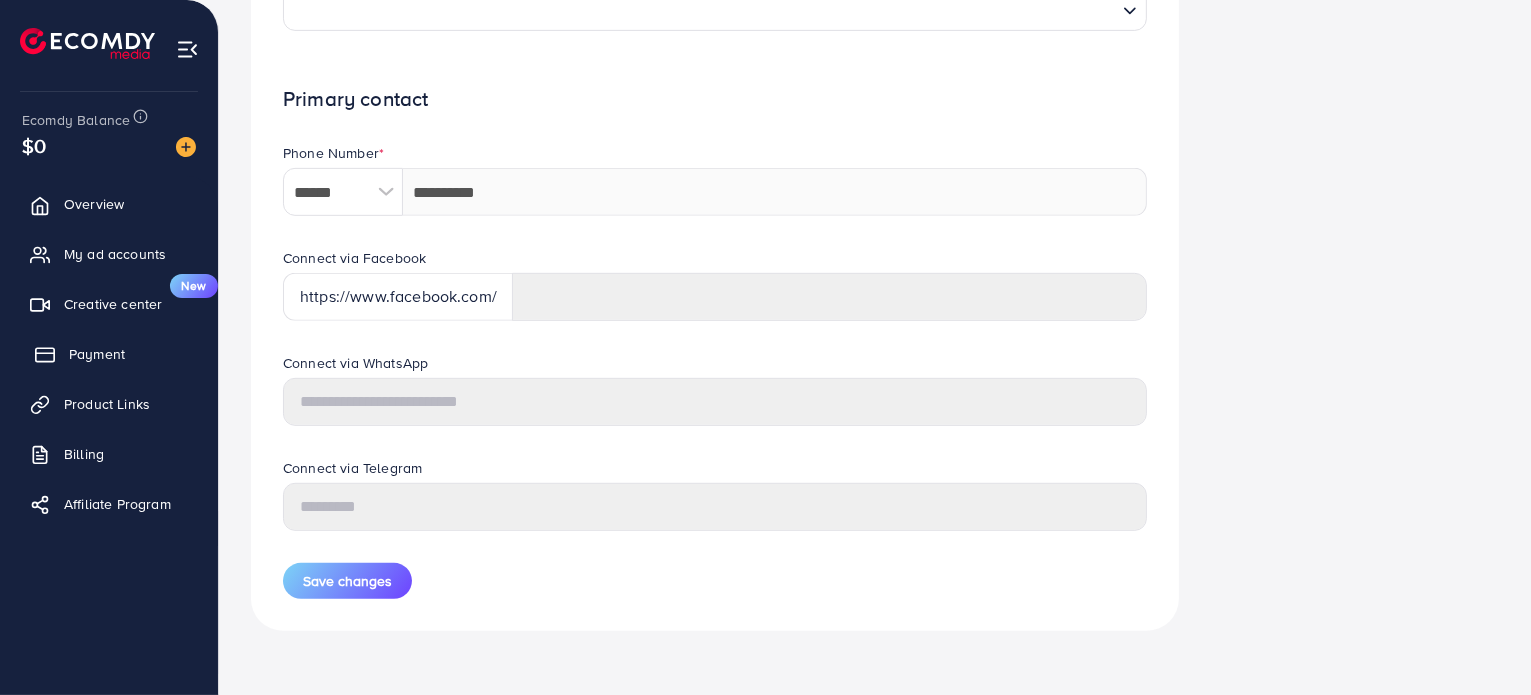 click on "Payment" at bounding box center (97, 354) 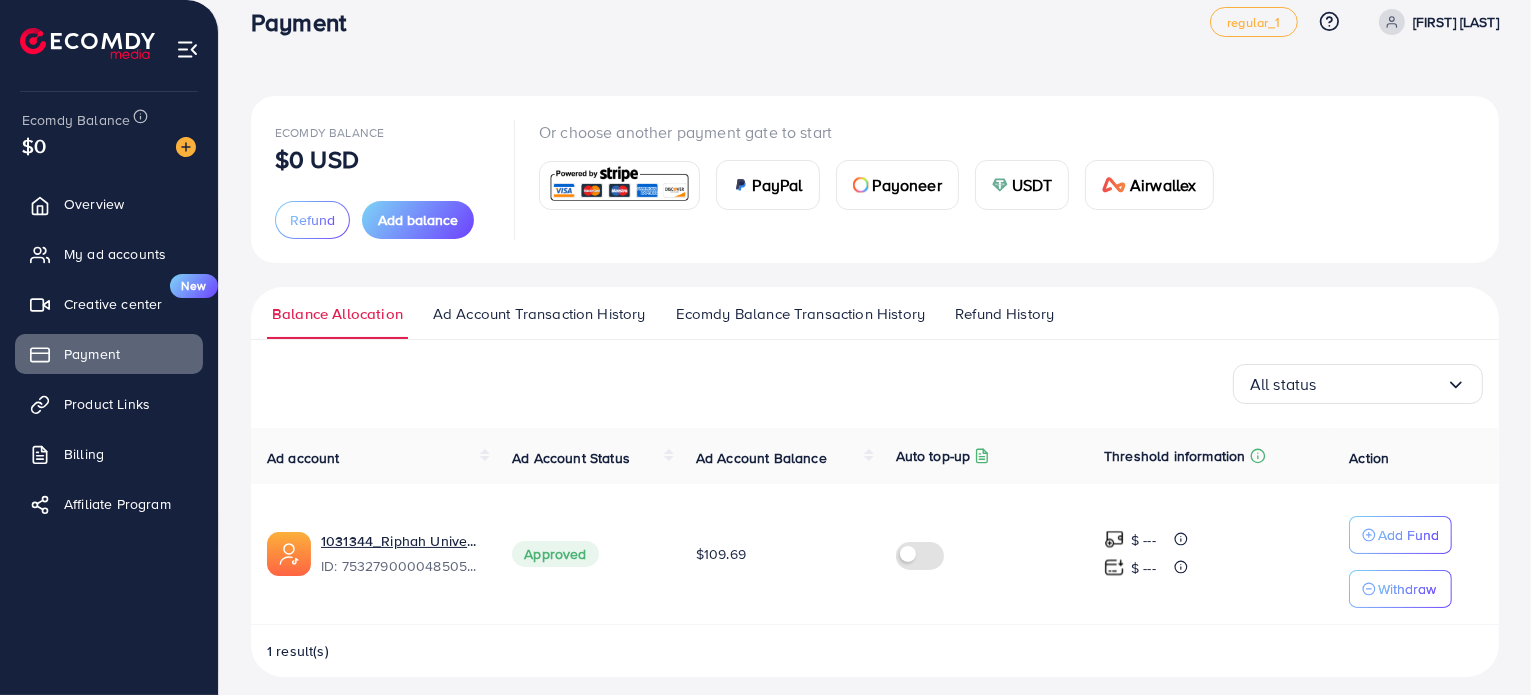 scroll, scrollTop: 40, scrollLeft: 0, axis: vertical 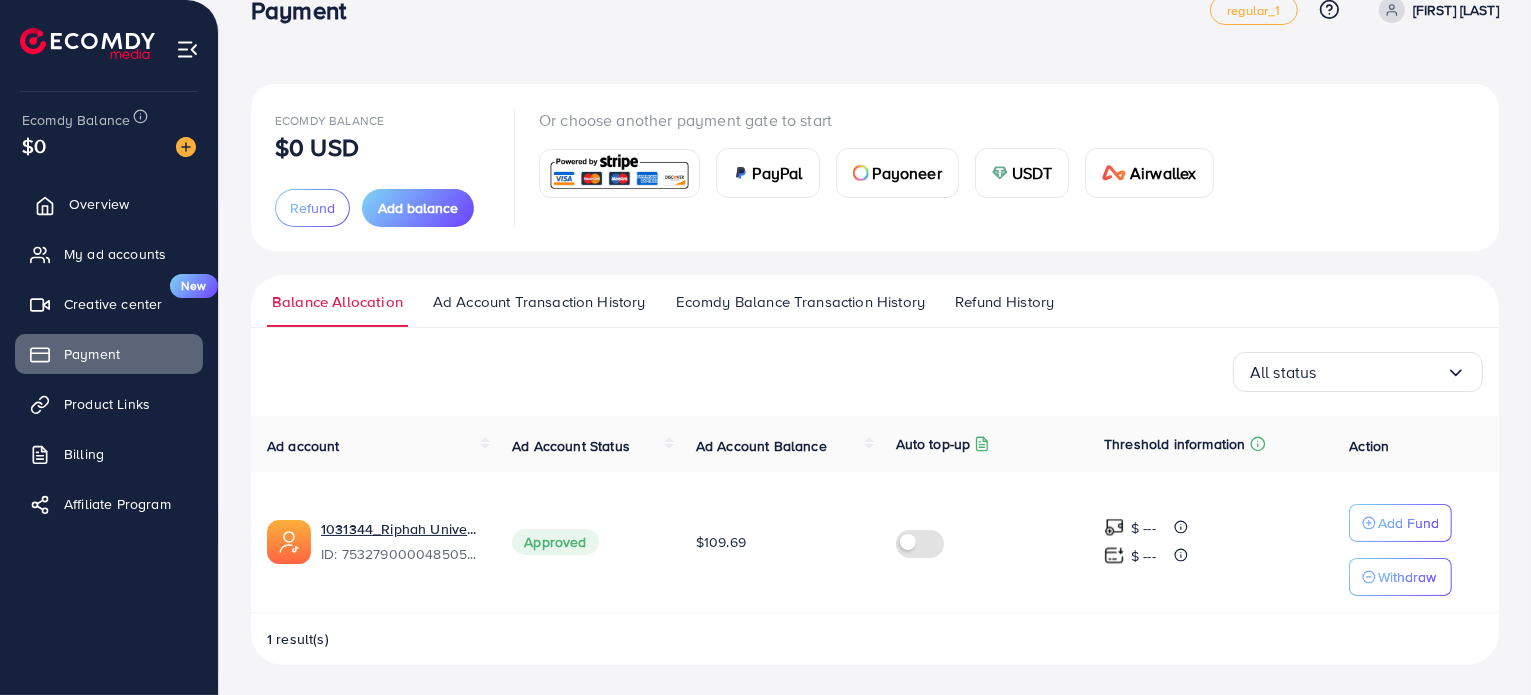 click on "Overview" at bounding box center (99, 204) 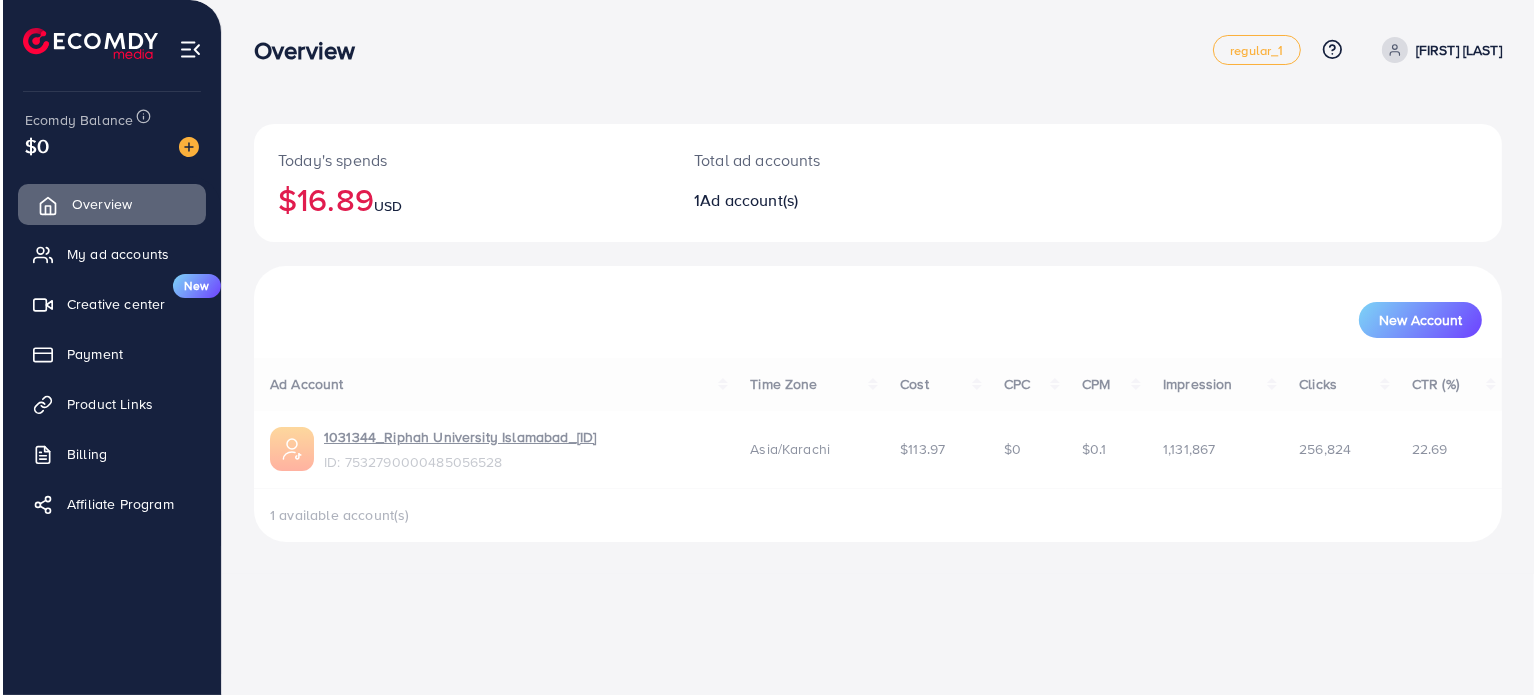 scroll, scrollTop: 0, scrollLeft: 0, axis: both 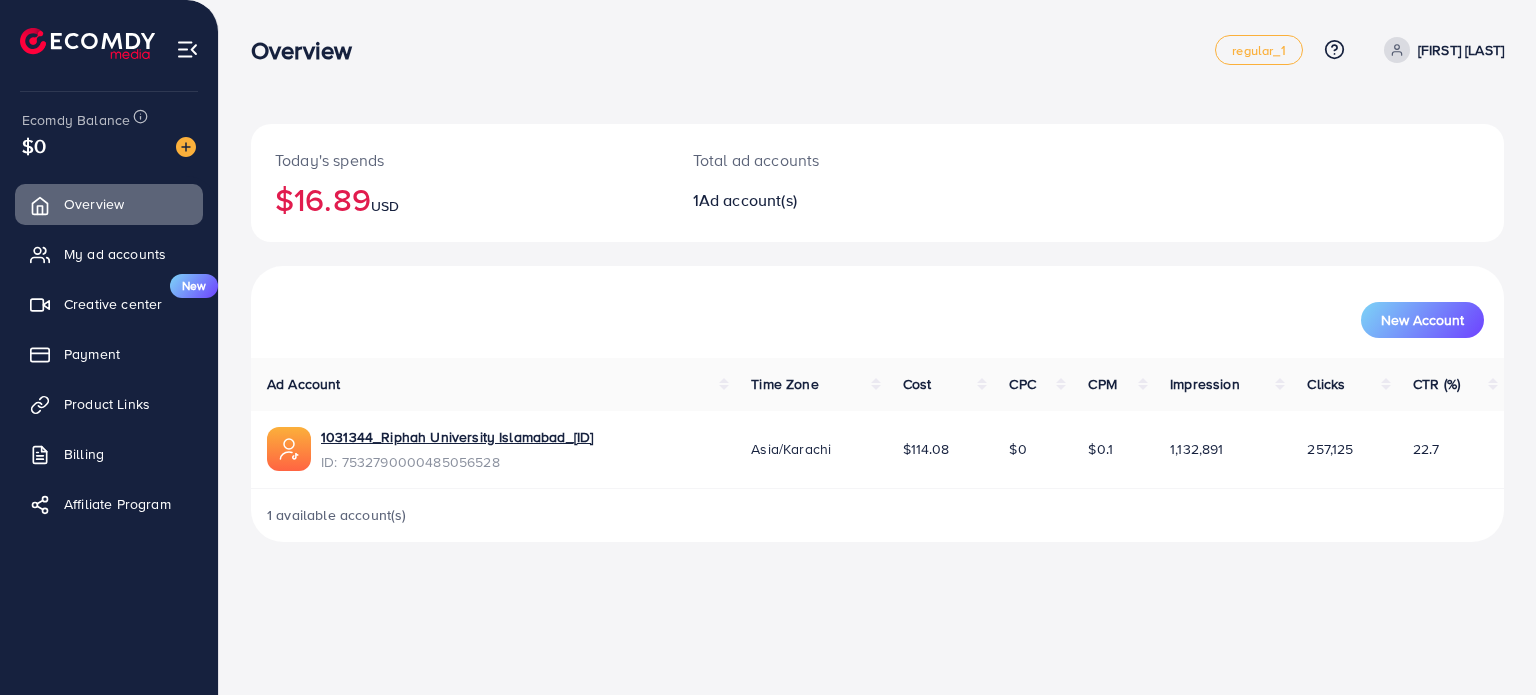 drag, startPoint x: 689, startPoint y: 82, endPoint x: 1127, endPoint y: 96, distance: 438.2237 